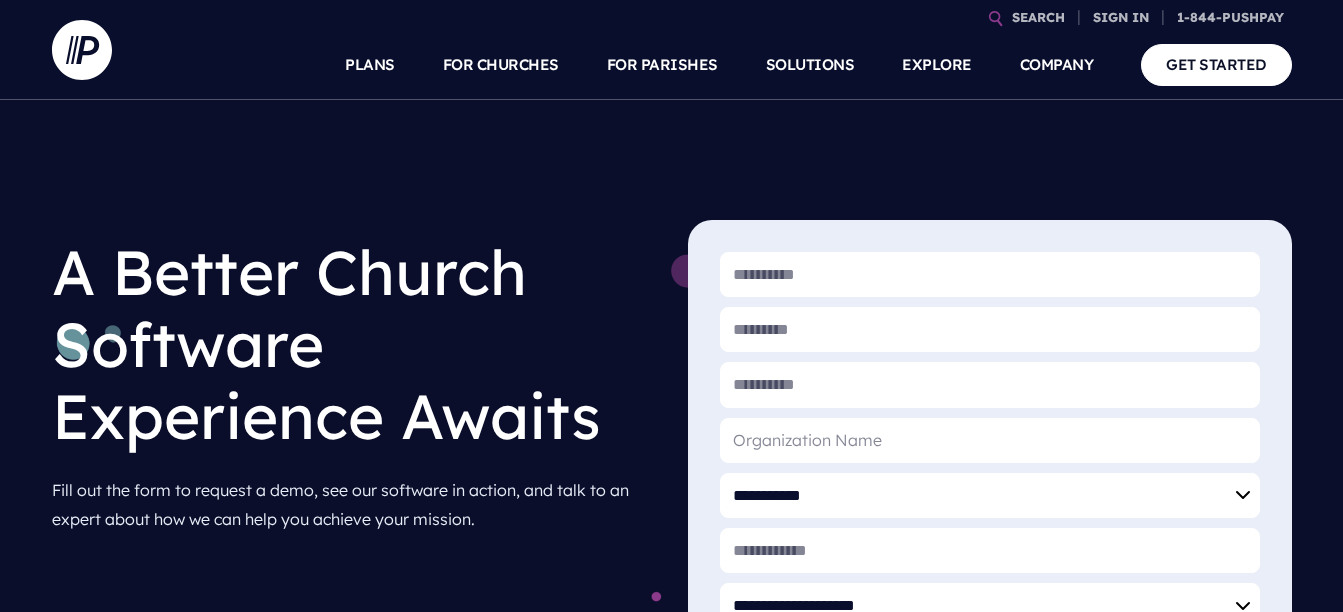 scroll, scrollTop: 0, scrollLeft: 0, axis: both 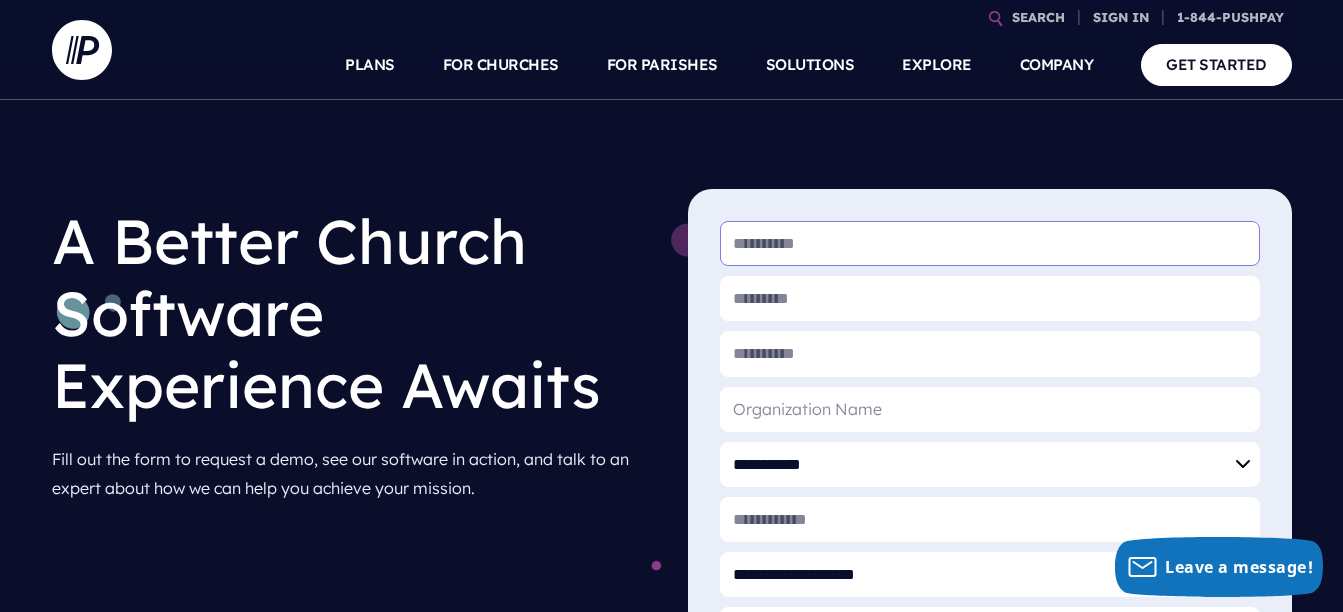 click on "* First Name" at bounding box center (990, 243) 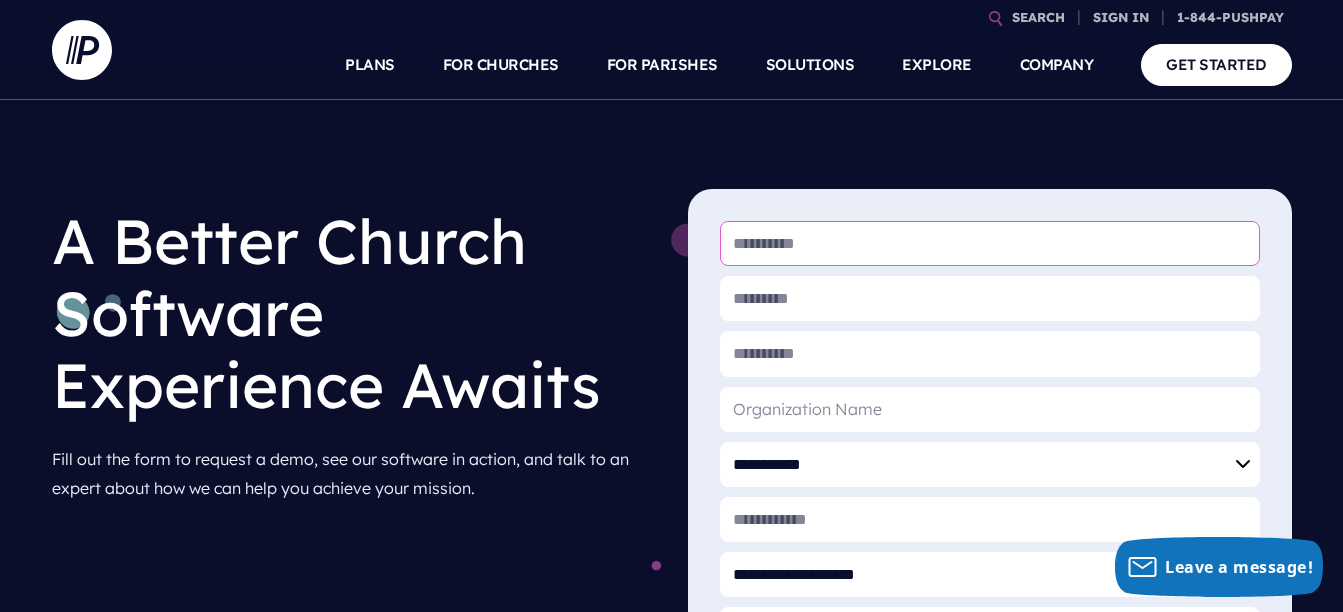 type on "********" 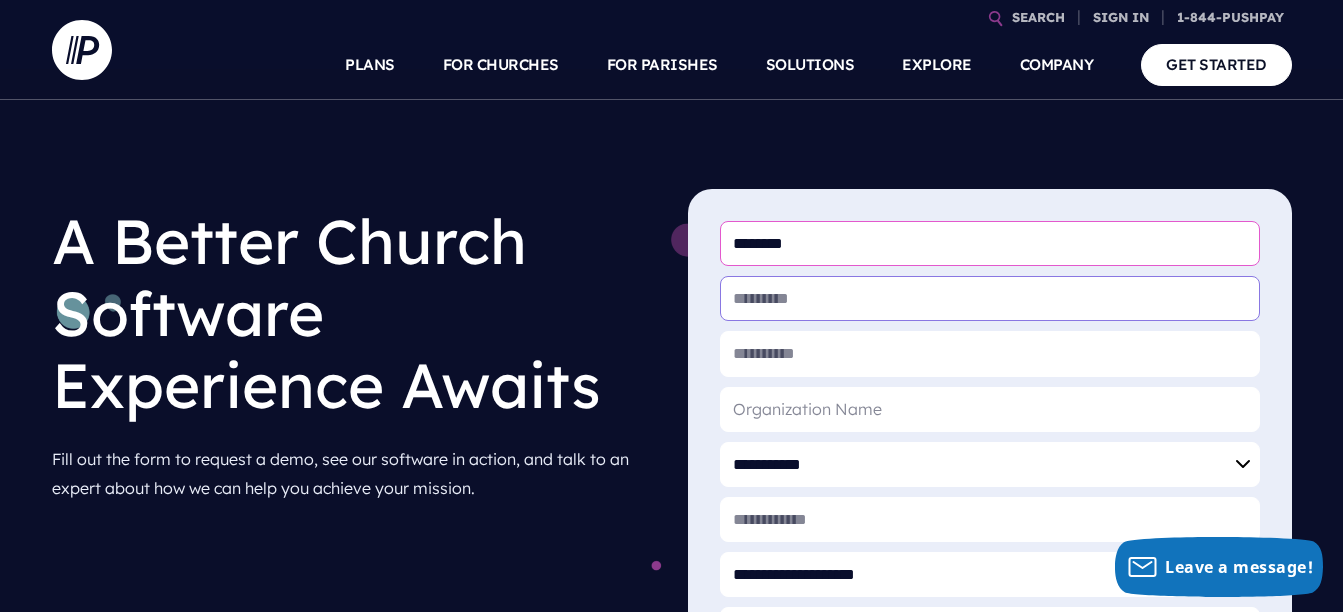 type on "*****" 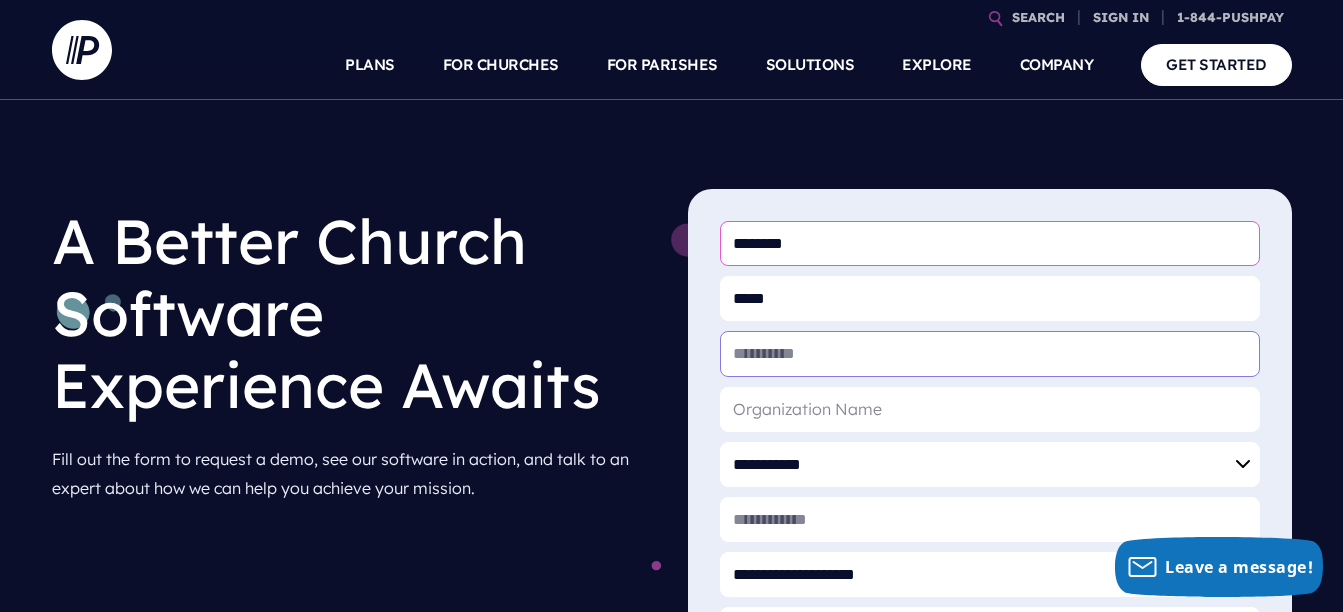 type on "**********" 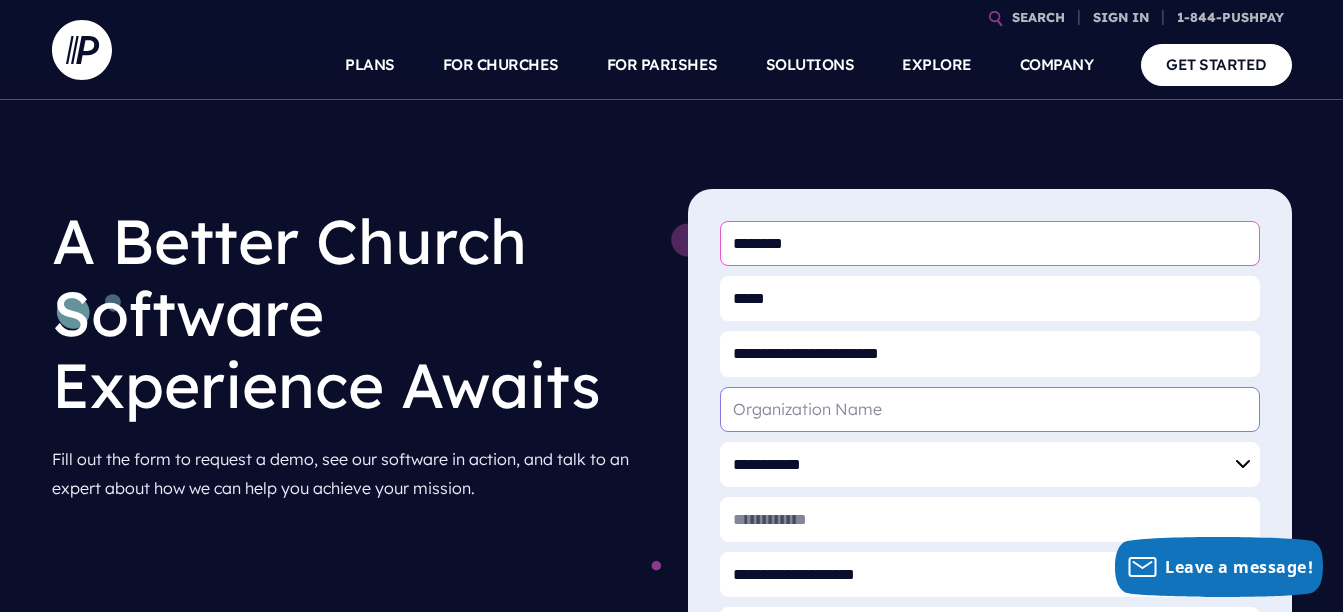 type on "Pathway to Purpose Kingdom Ministries" 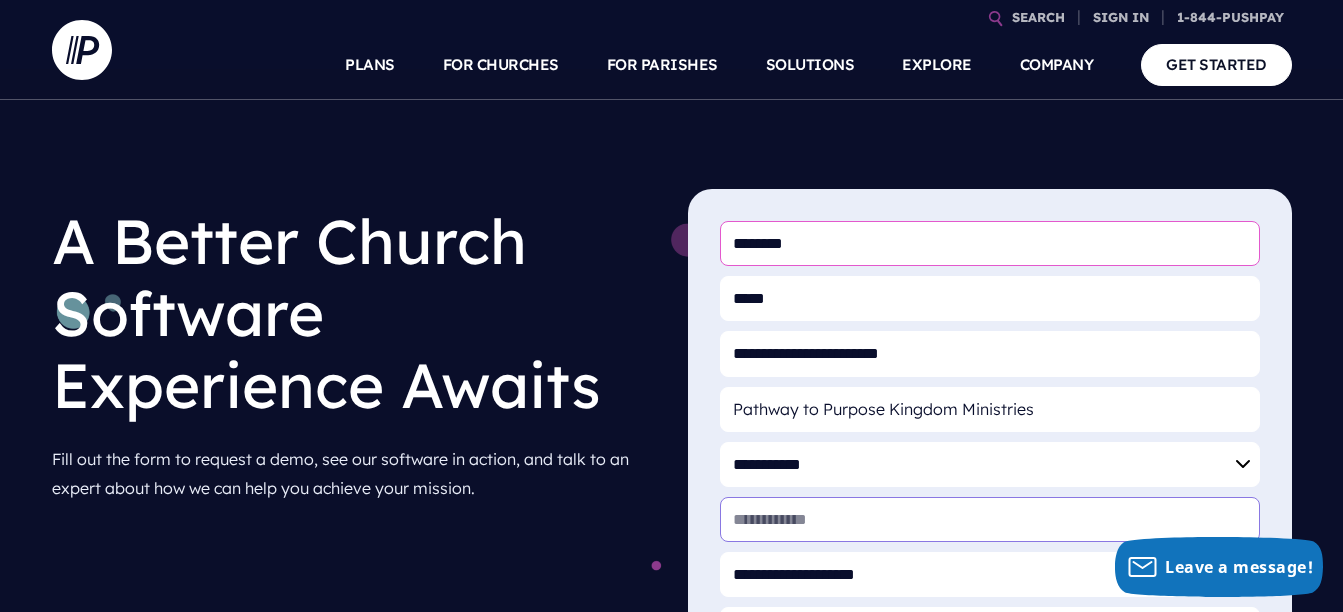 type on "**********" 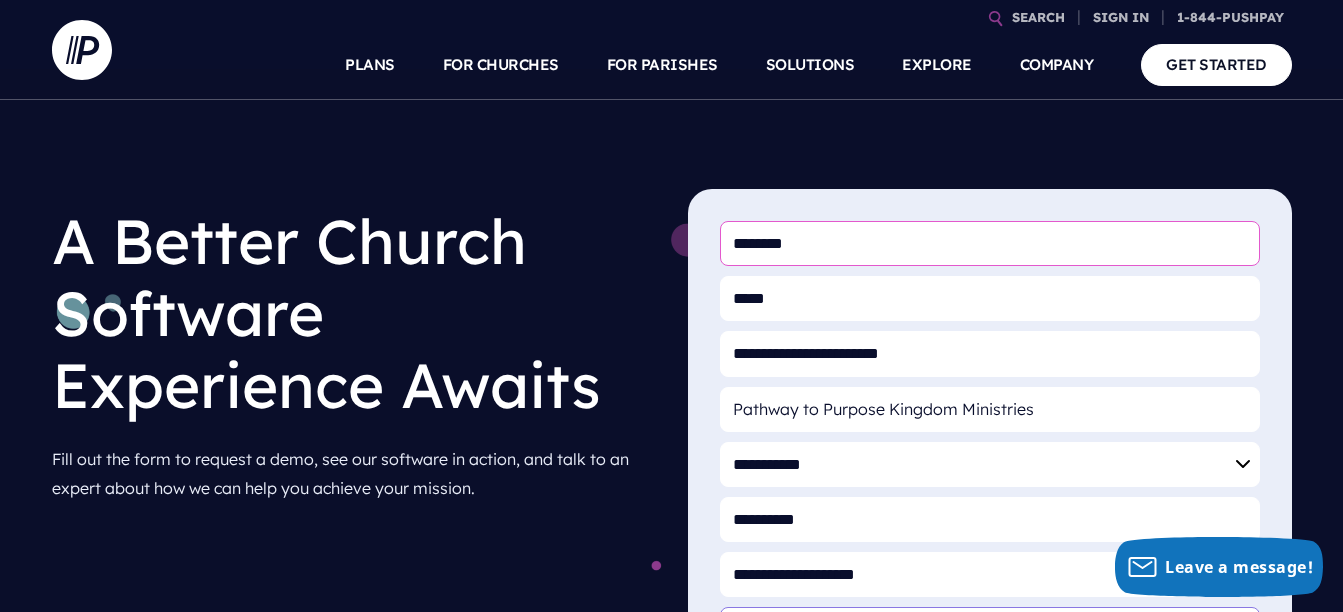 select on "**********" 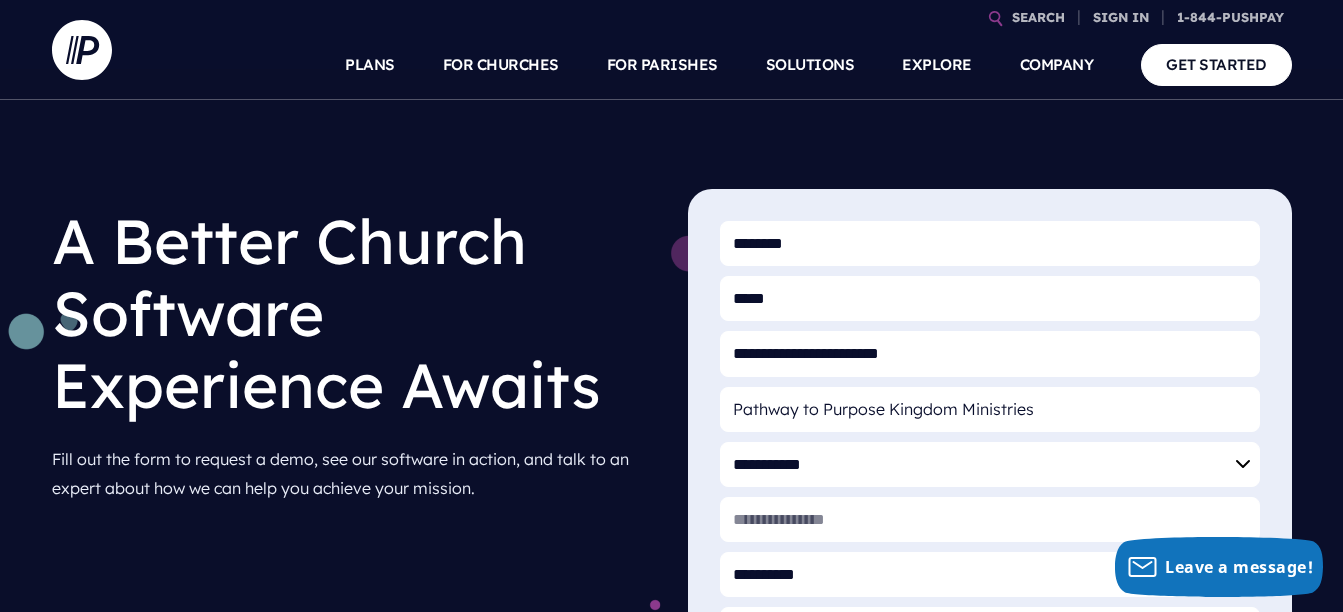type on "*****" 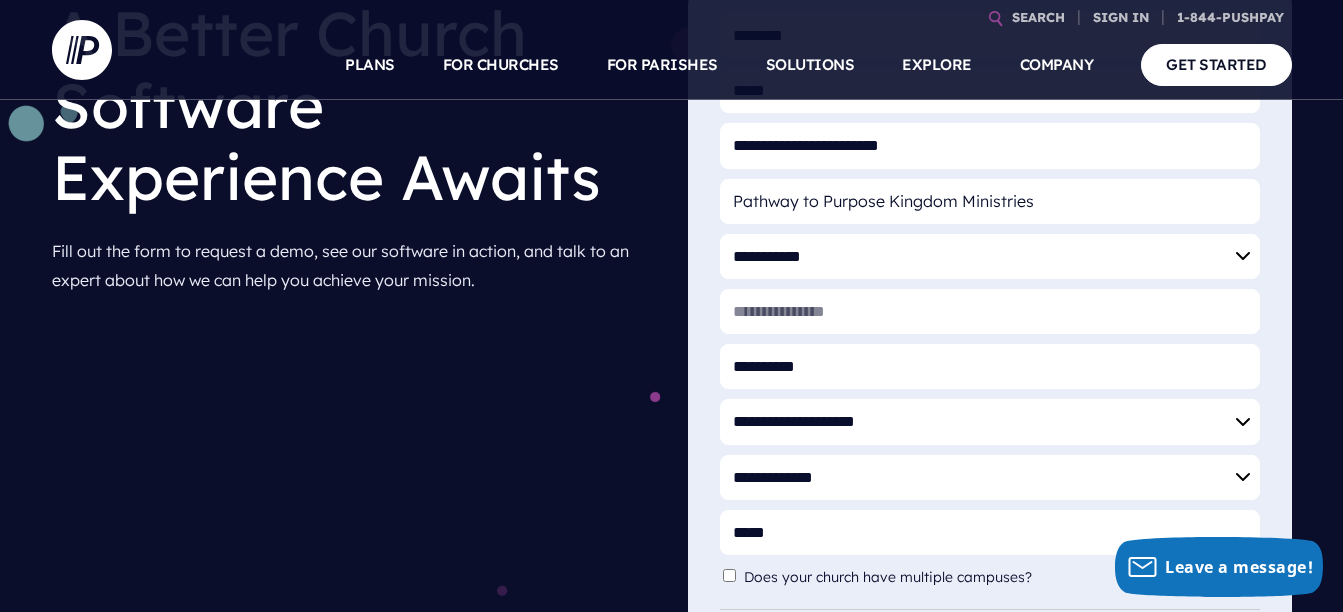scroll, scrollTop: 157, scrollLeft: 0, axis: vertical 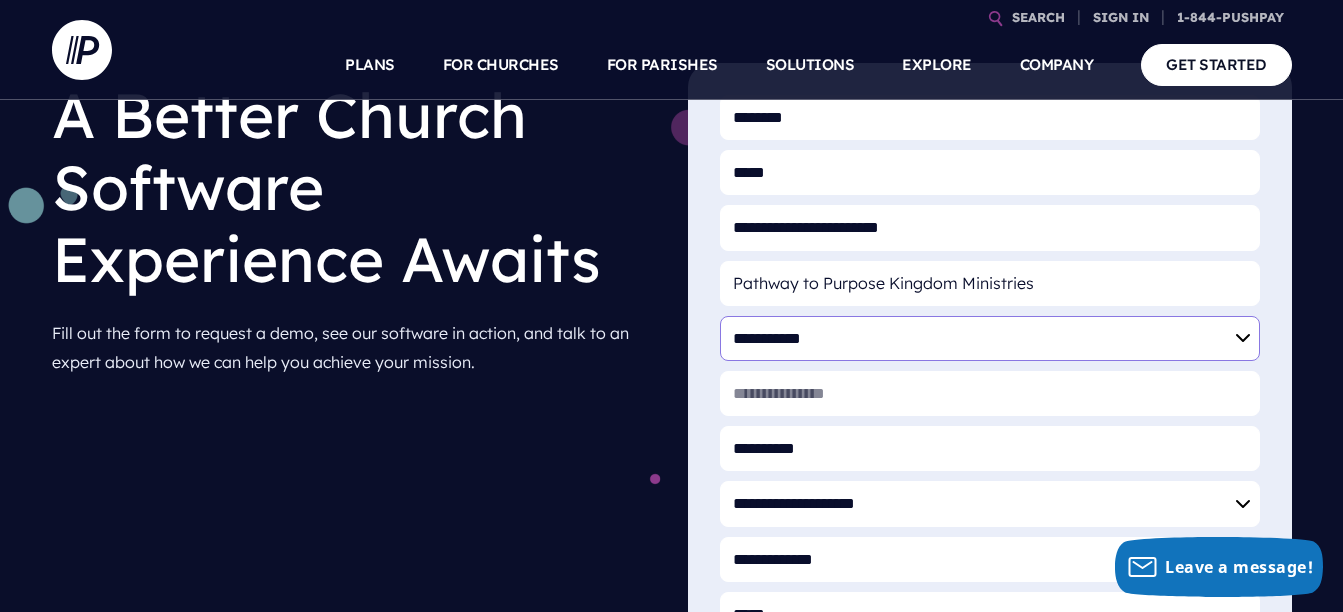 click on "**********" at bounding box center (990, 338) 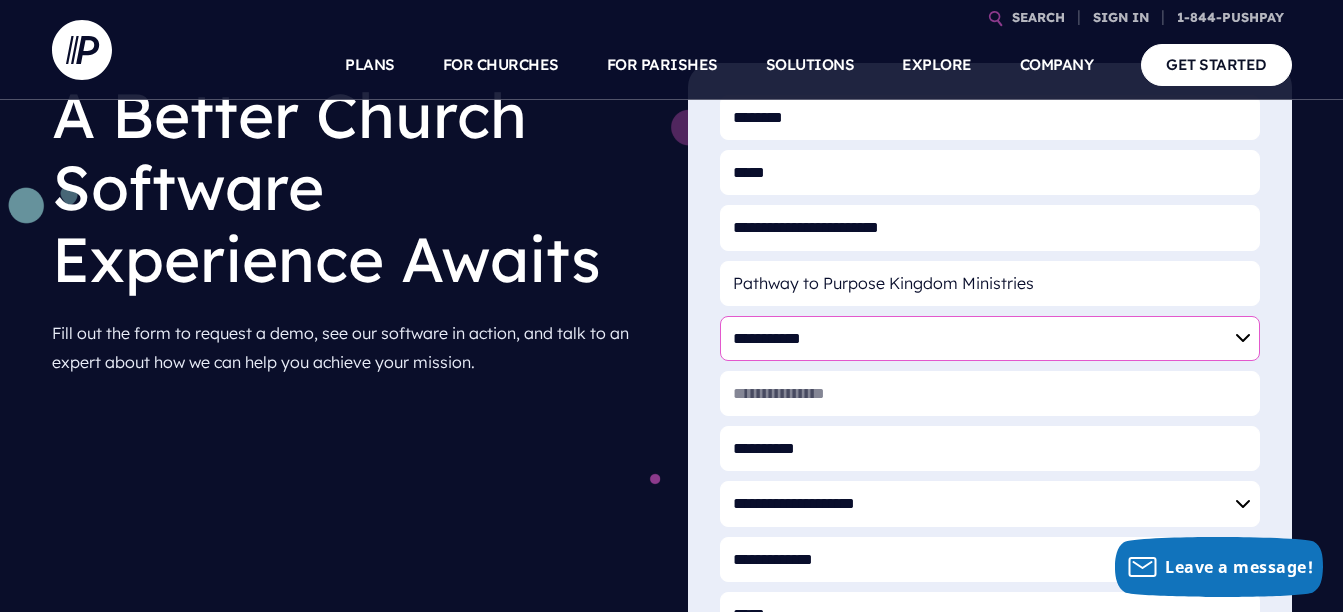 select on "**********" 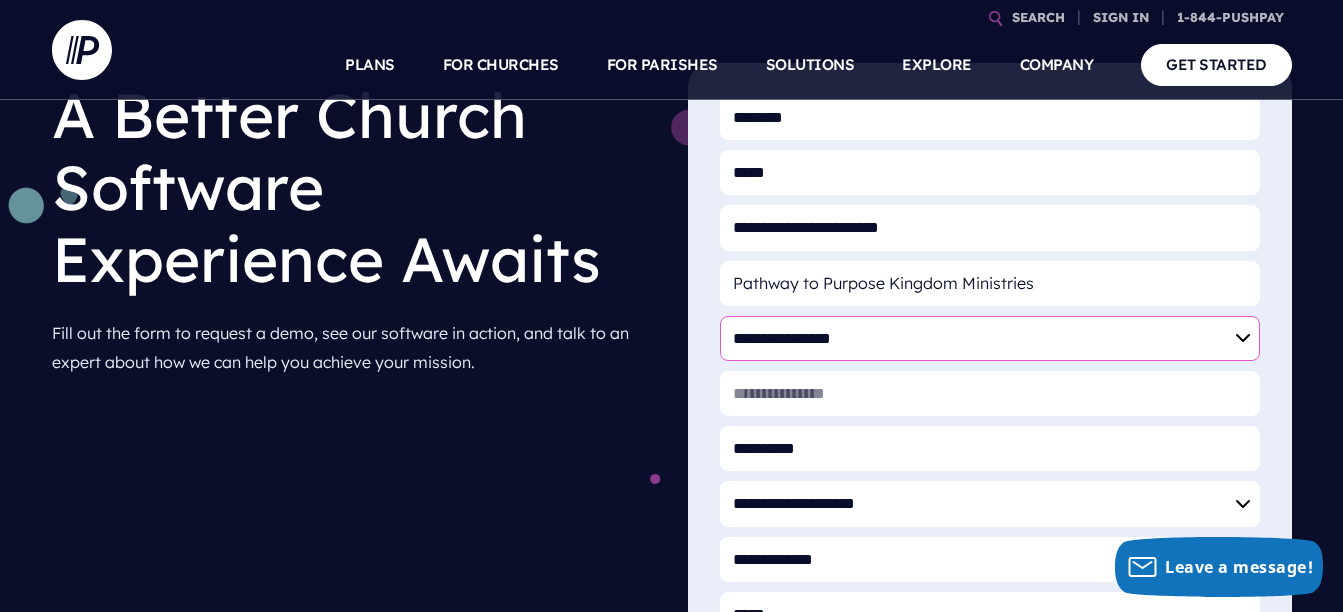 click on "**********" at bounding box center [990, 338] 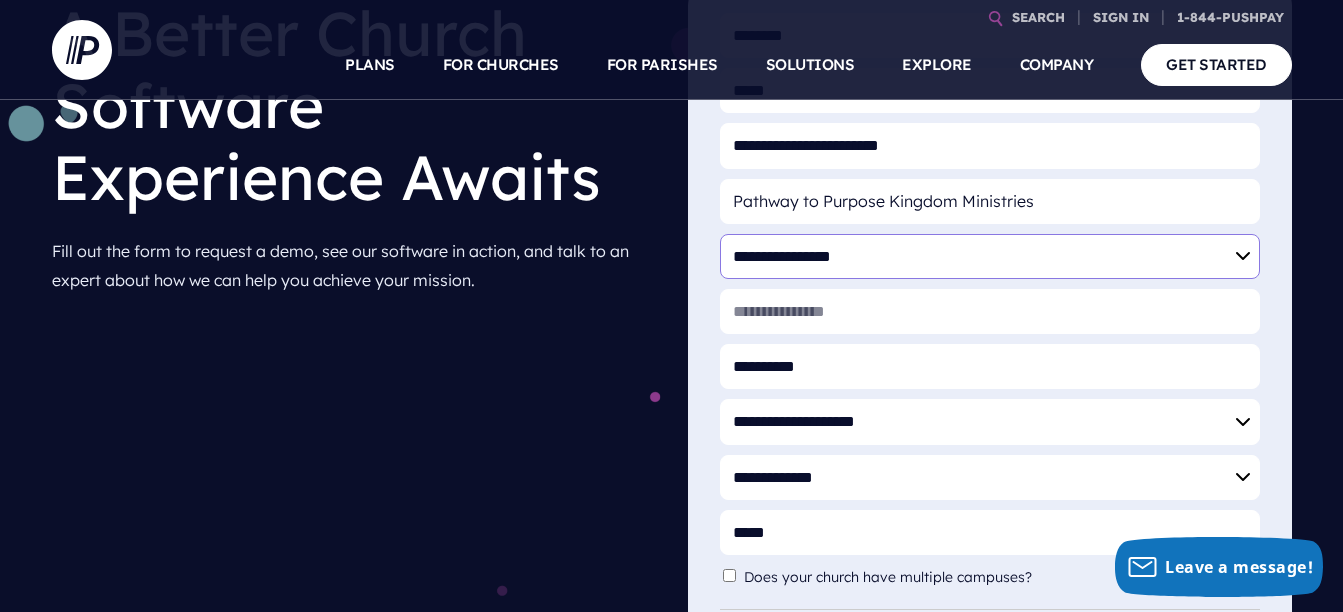 scroll, scrollTop: 277, scrollLeft: 0, axis: vertical 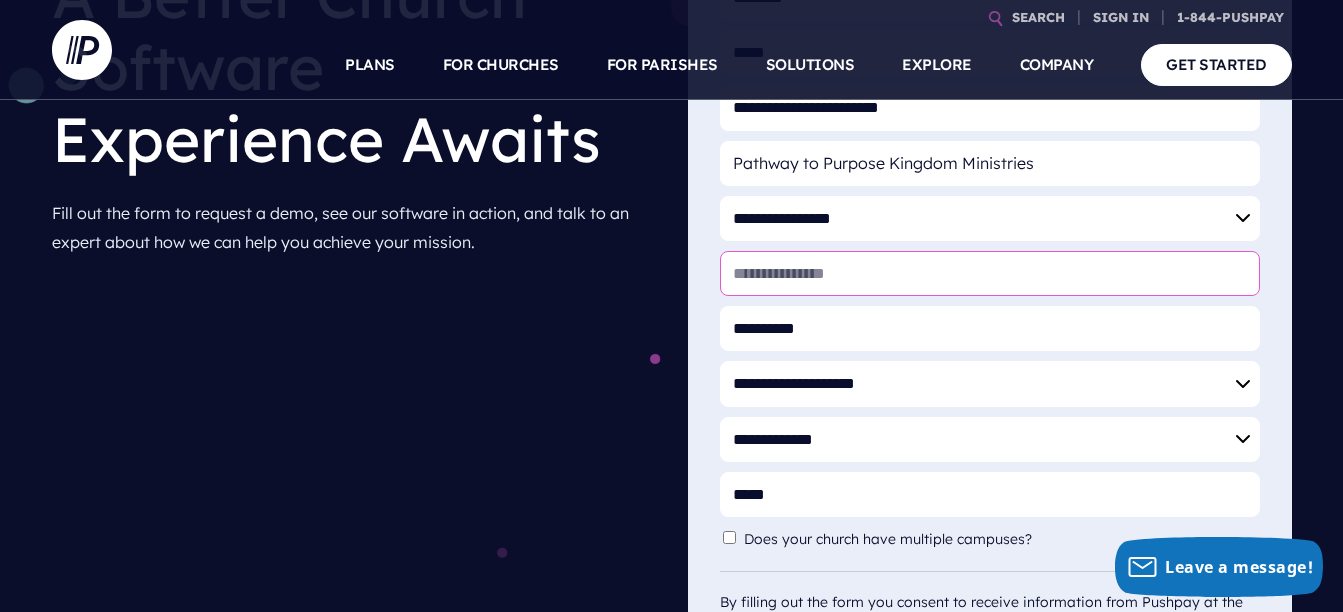 click on "* Website" at bounding box center (990, 273) 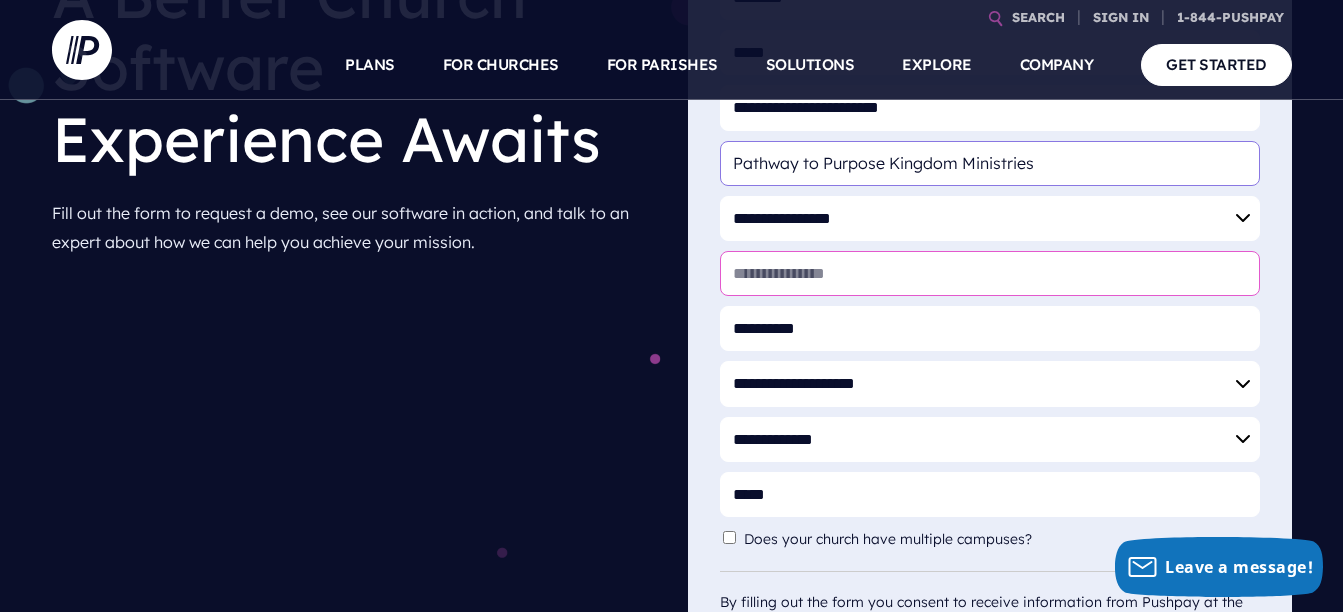 click on "Pathway to Purpose Kingdom Ministries" at bounding box center (990, 163) 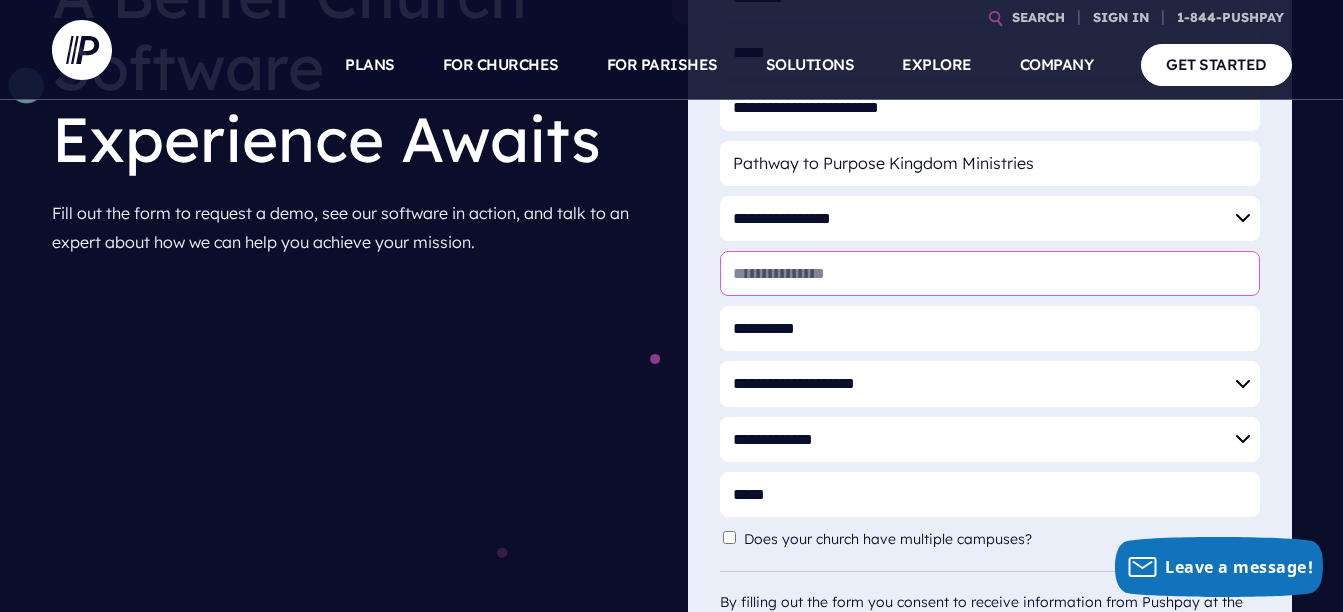 click on "**********" at bounding box center [990, 347] 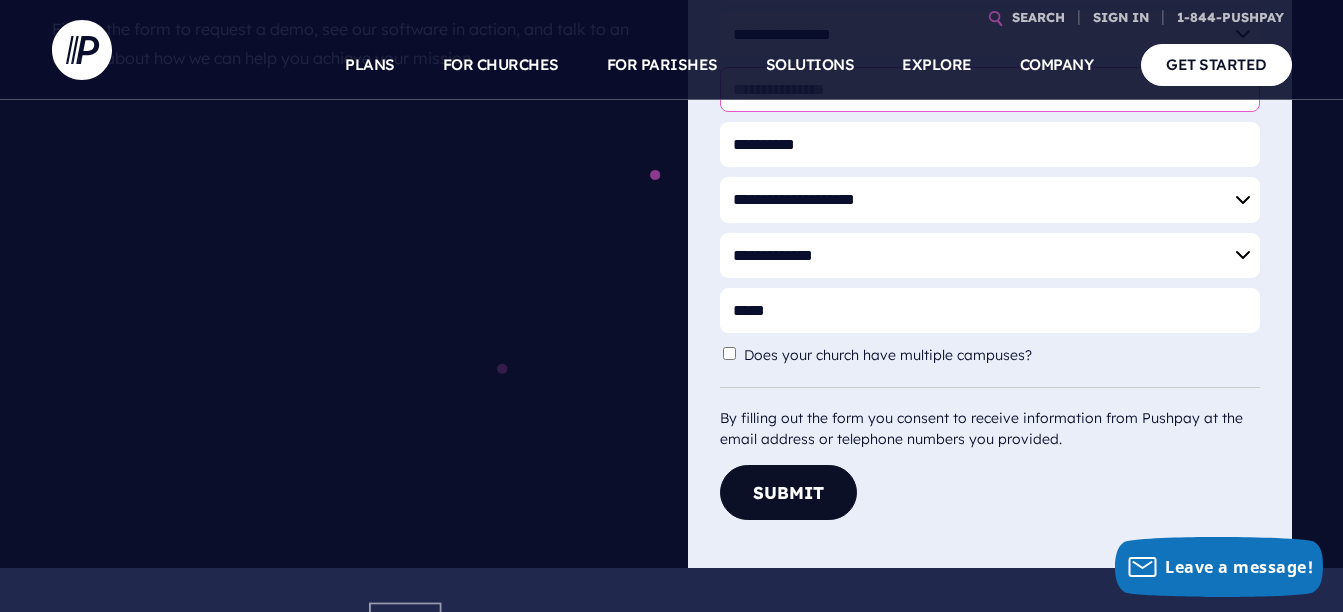 scroll, scrollTop: 404, scrollLeft: 0, axis: vertical 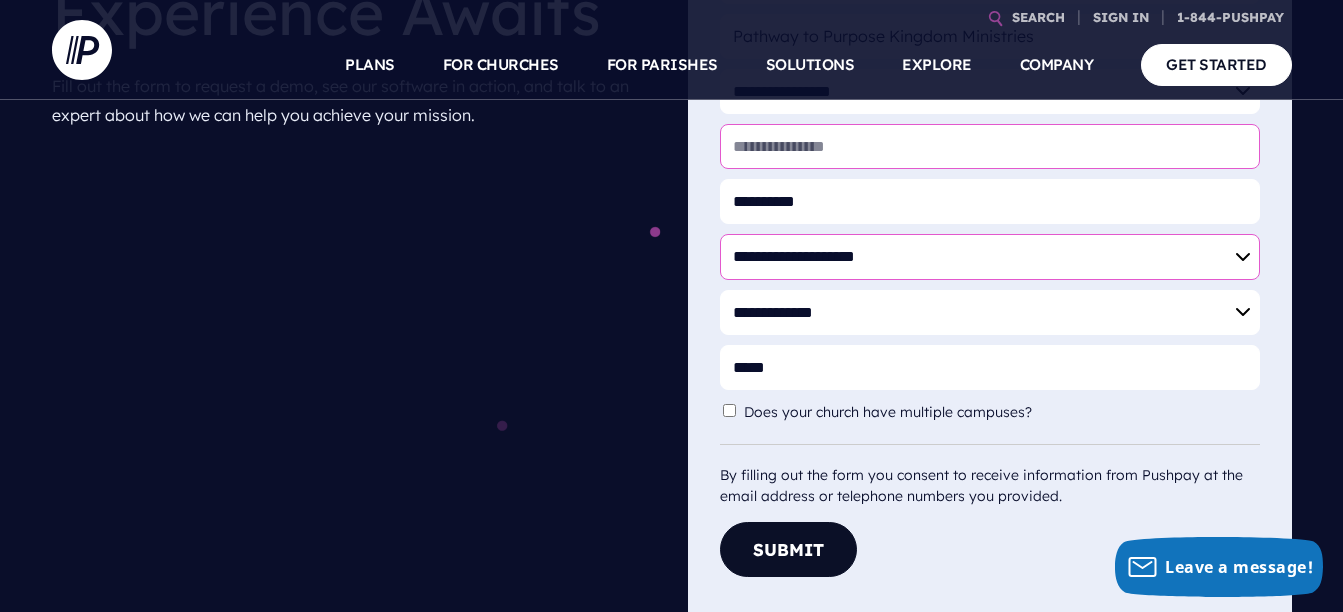 click on "**********" at bounding box center (990, 256) 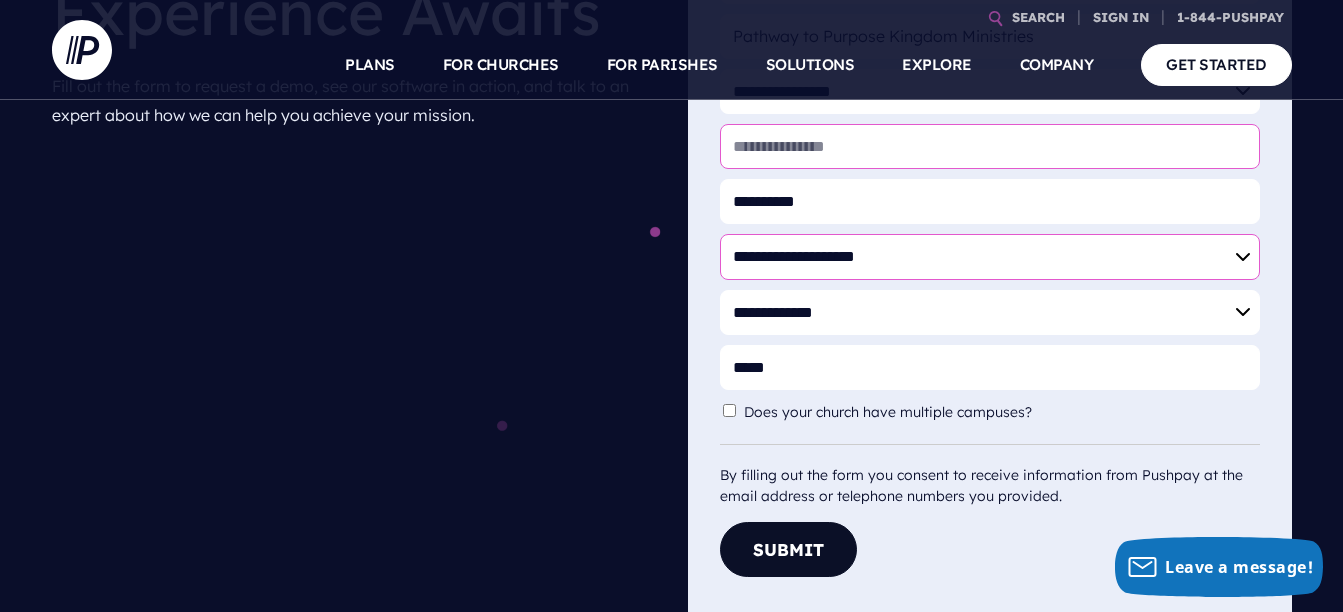 select on "*****" 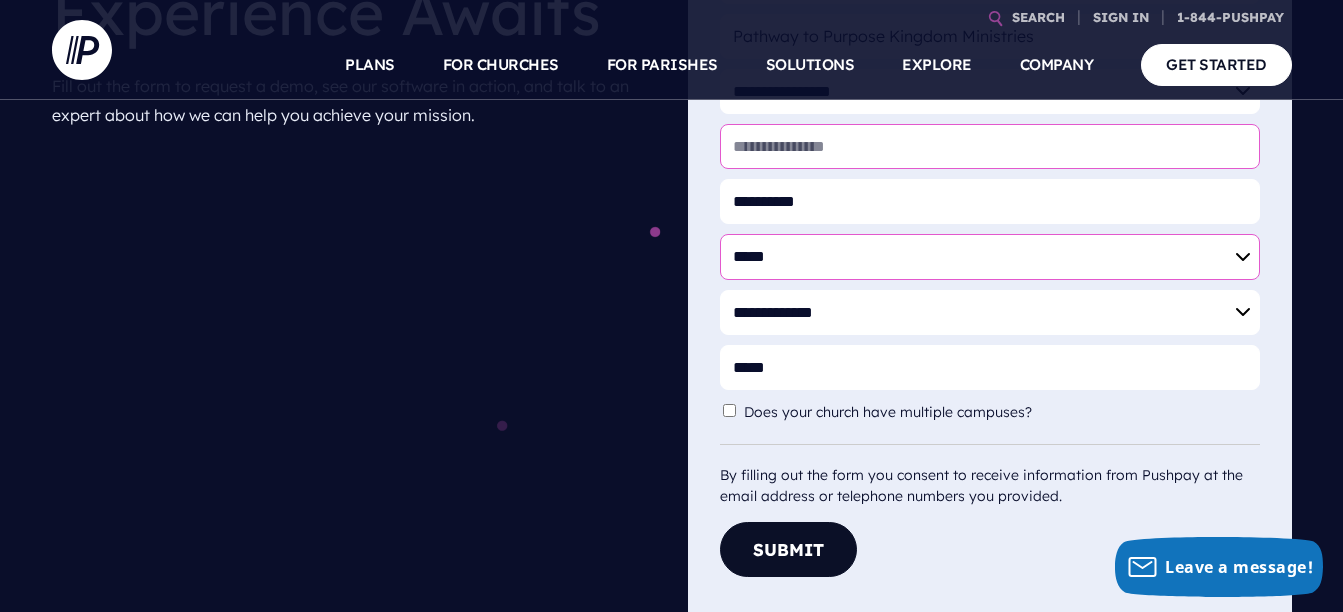 click on "**********" at bounding box center (990, 256) 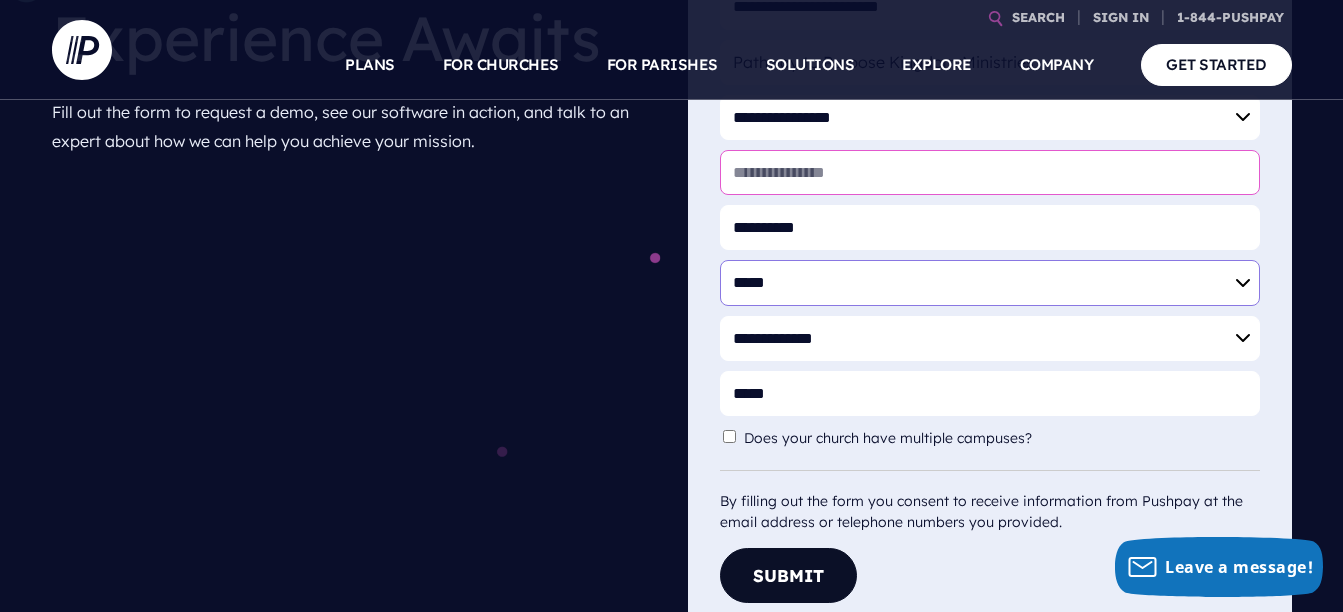 scroll, scrollTop: 397, scrollLeft: 0, axis: vertical 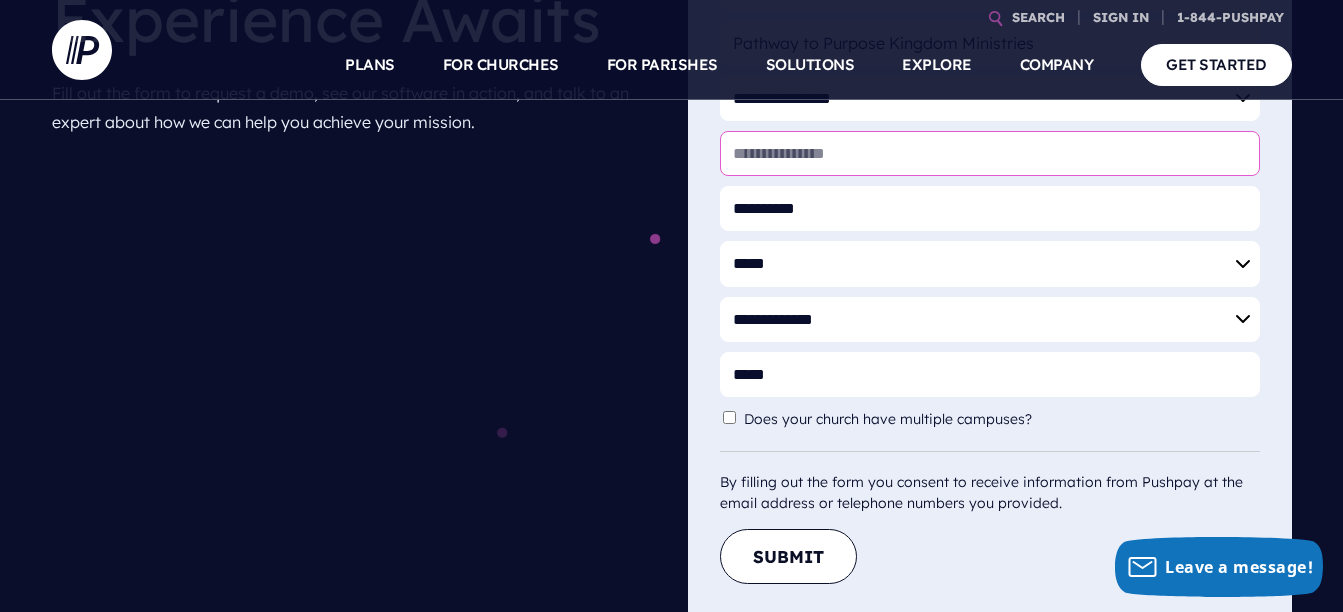 click on "Submit" at bounding box center (788, 556) 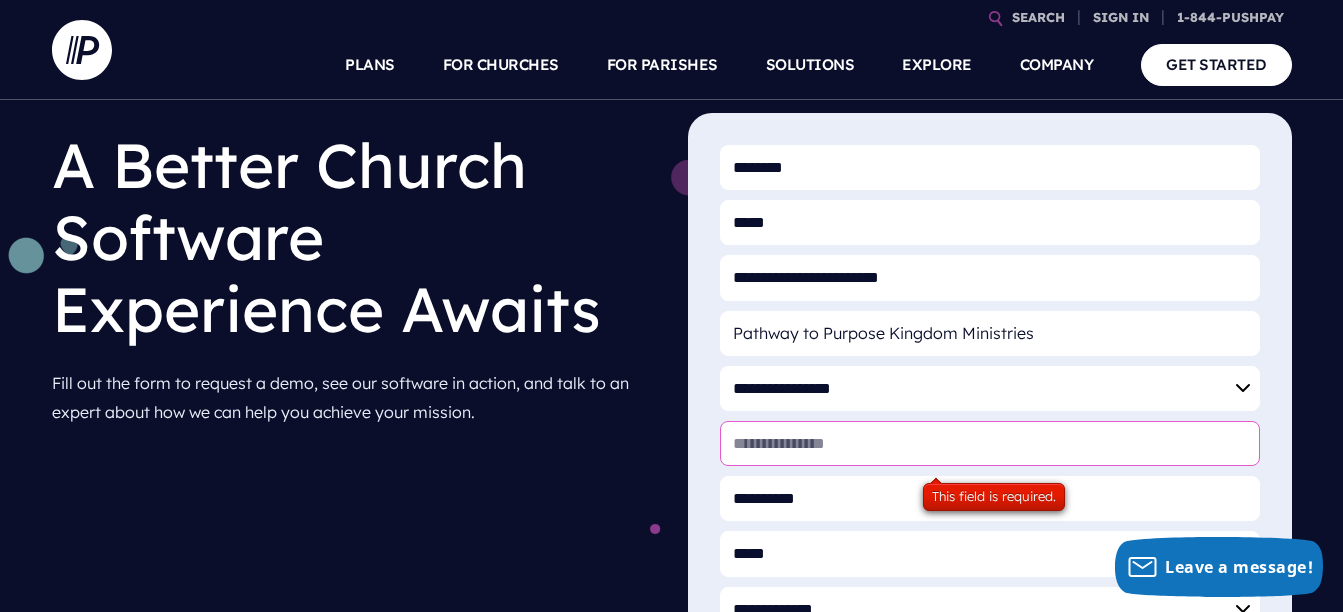 scroll, scrollTop: 113, scrollLeft: 0, axis: vertical 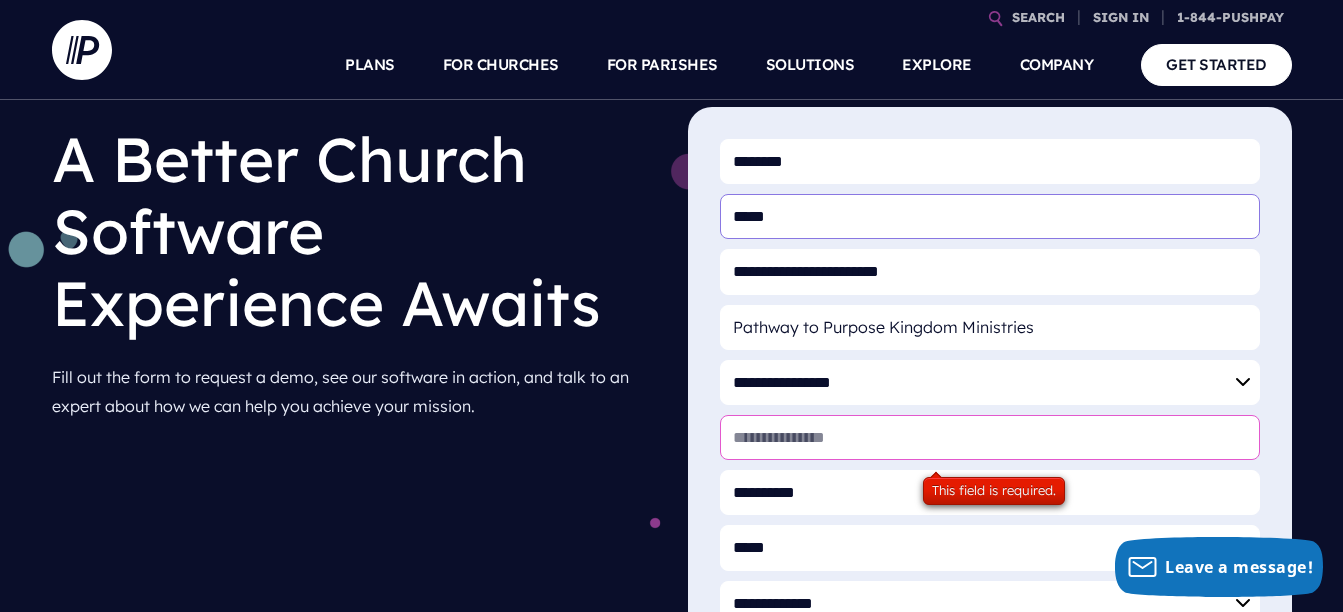 click on "*****" at bounding box center (990, 216) 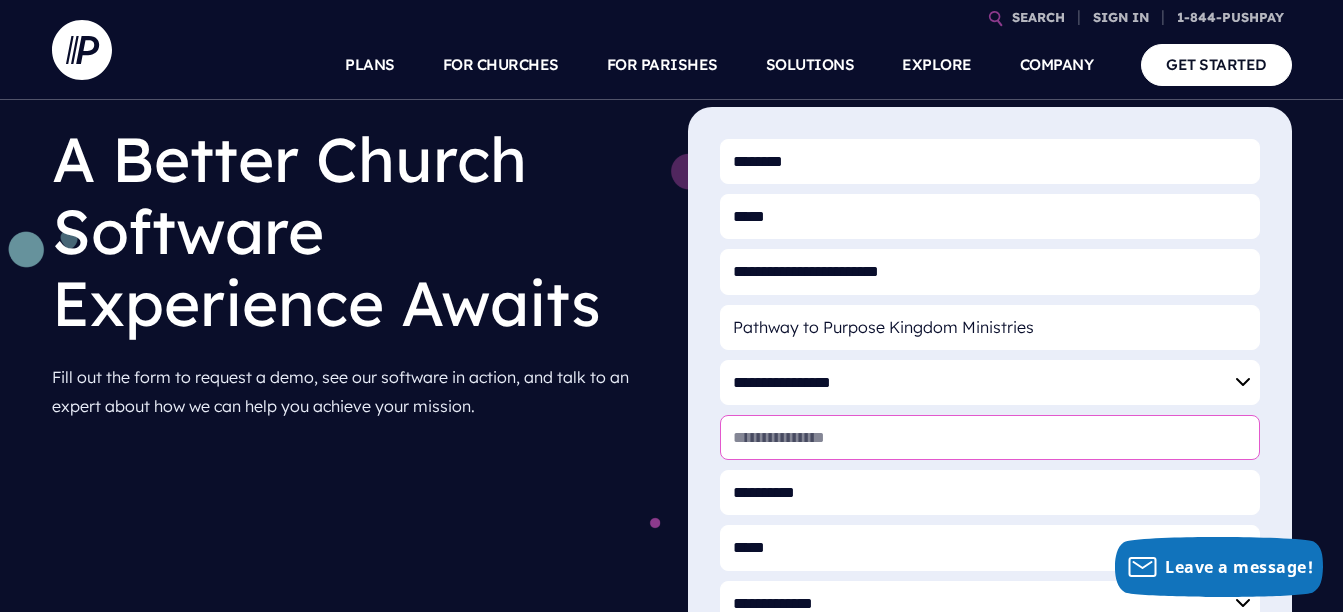click on "* Website" at bounding box center (990, 437) 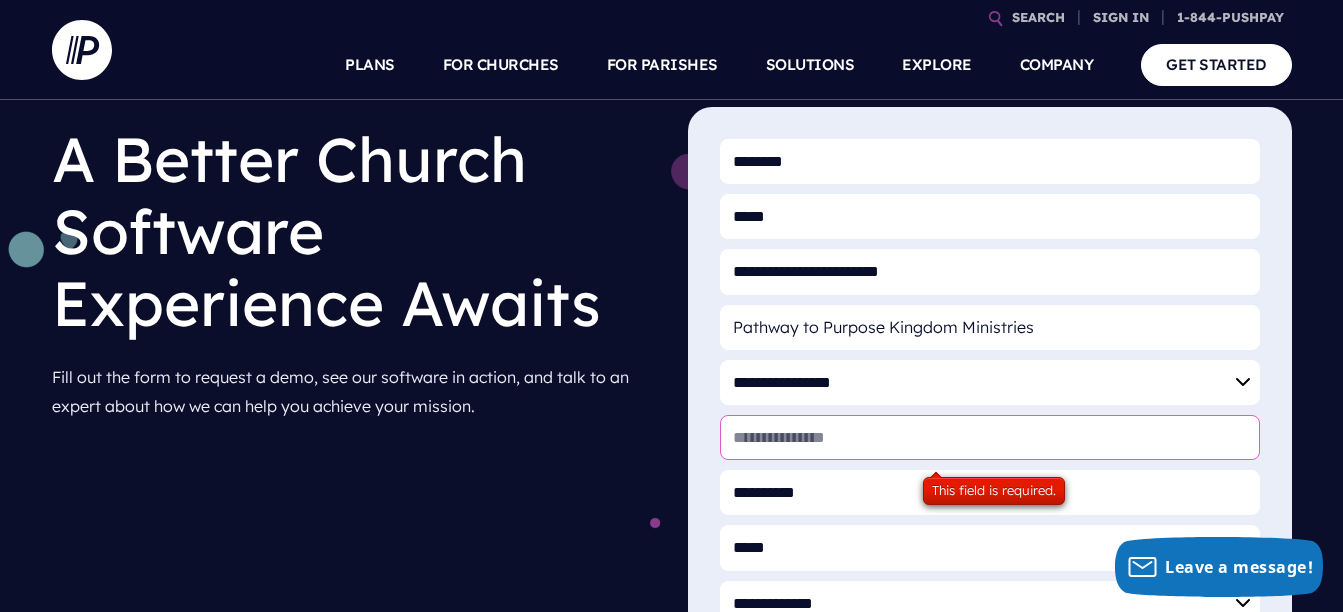 drag, startPoint x: 764, startPoint y: 435, endPoint x: 17, endPoint y: 218, distance: 777.88043 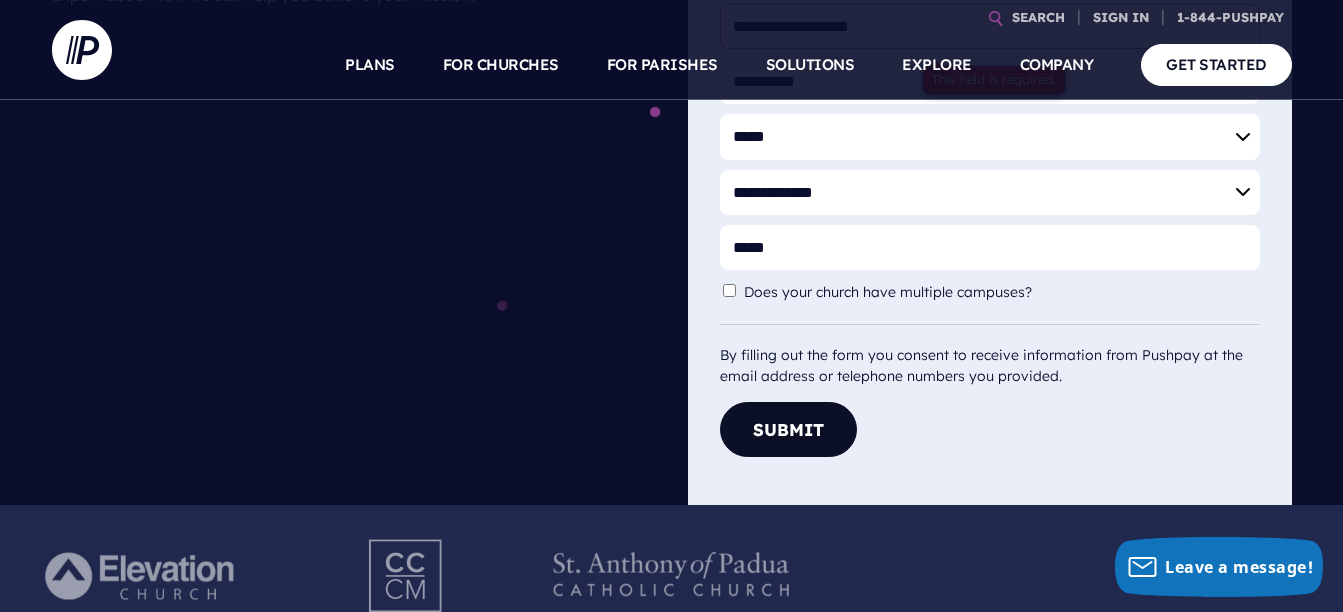scroll, scrollTop: 549, scrollLeft: 0, axis: vertical 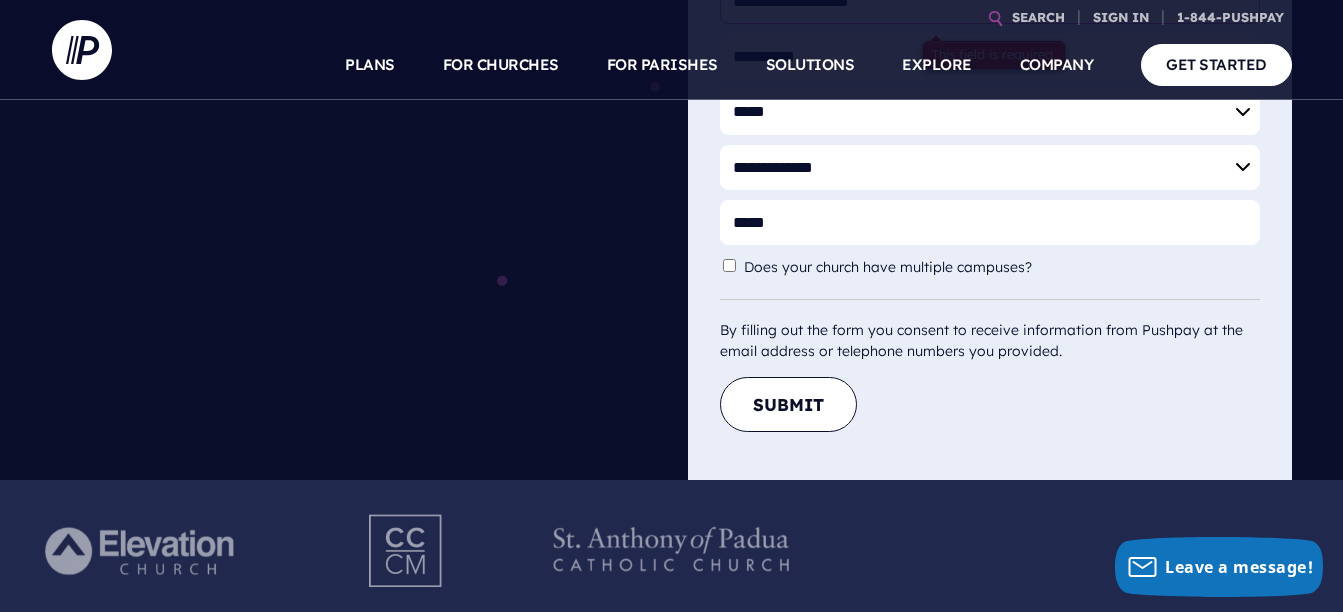 type on "**********" 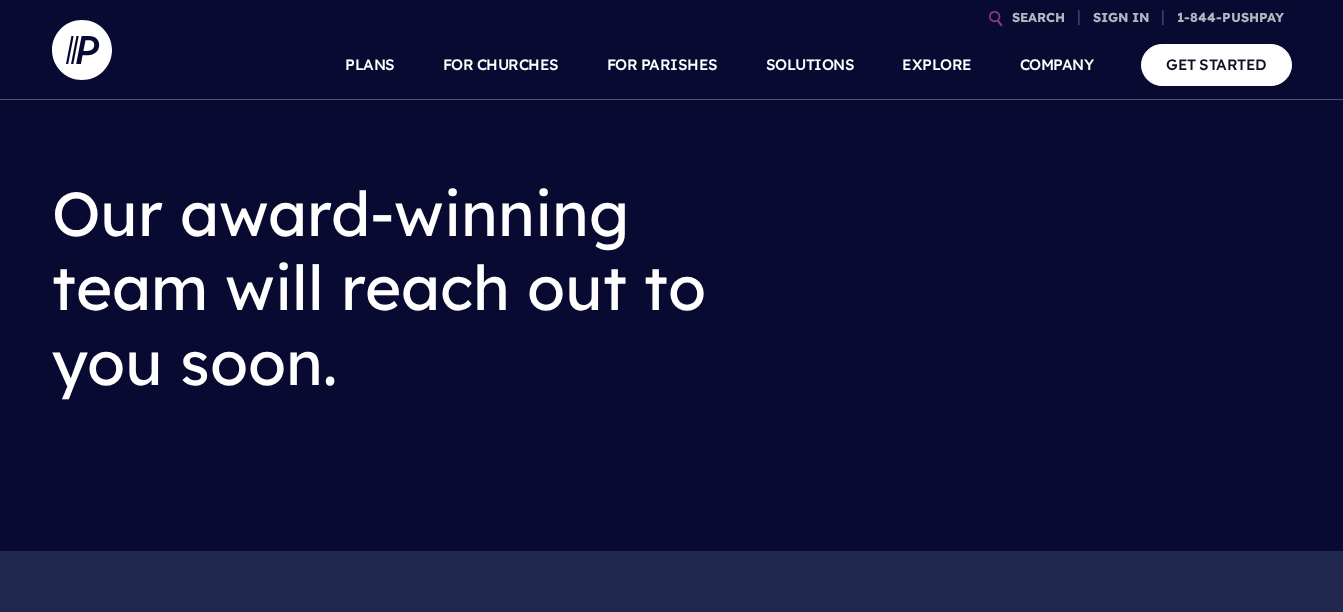 scroll, scrollTop: 0, scrollLeft: 0, axis: both 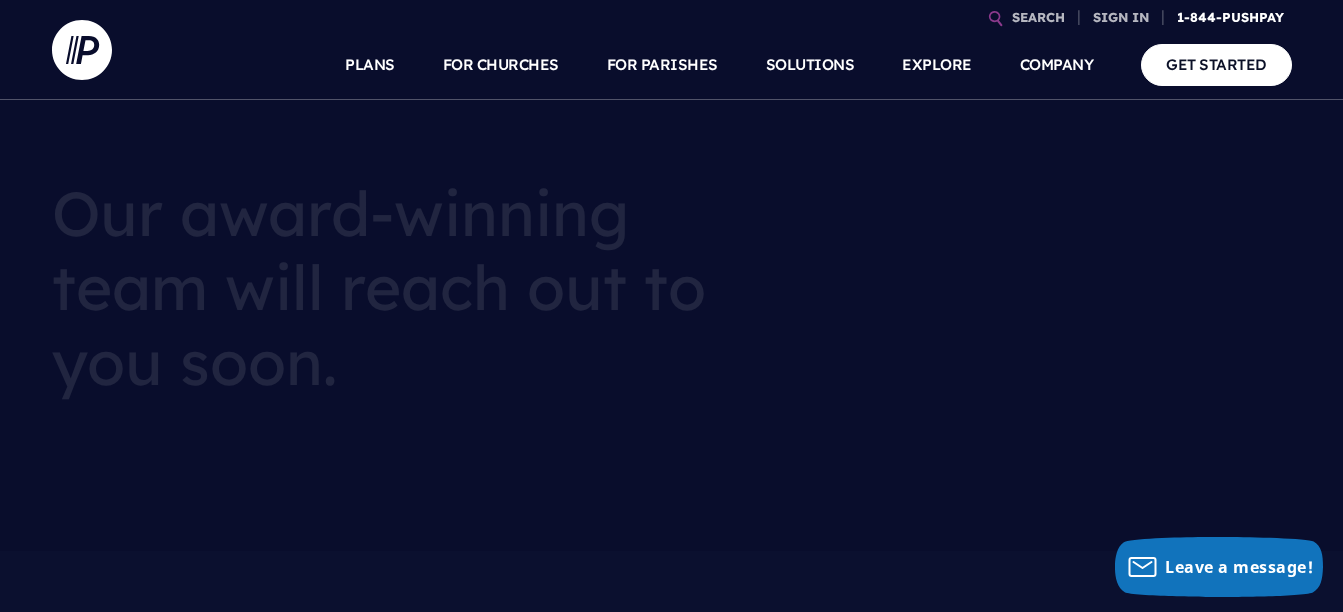 click on "1-844-PUSHPAY" at bounding box center [1230, 17] 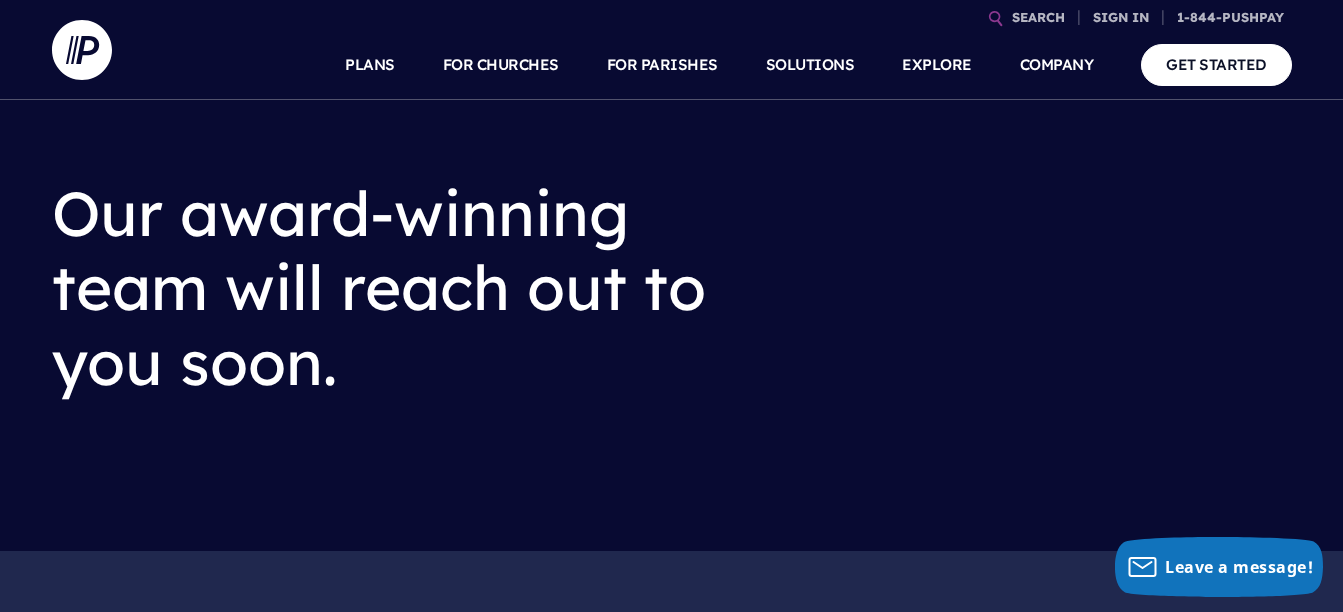 click at bounding box center (1043, 295) 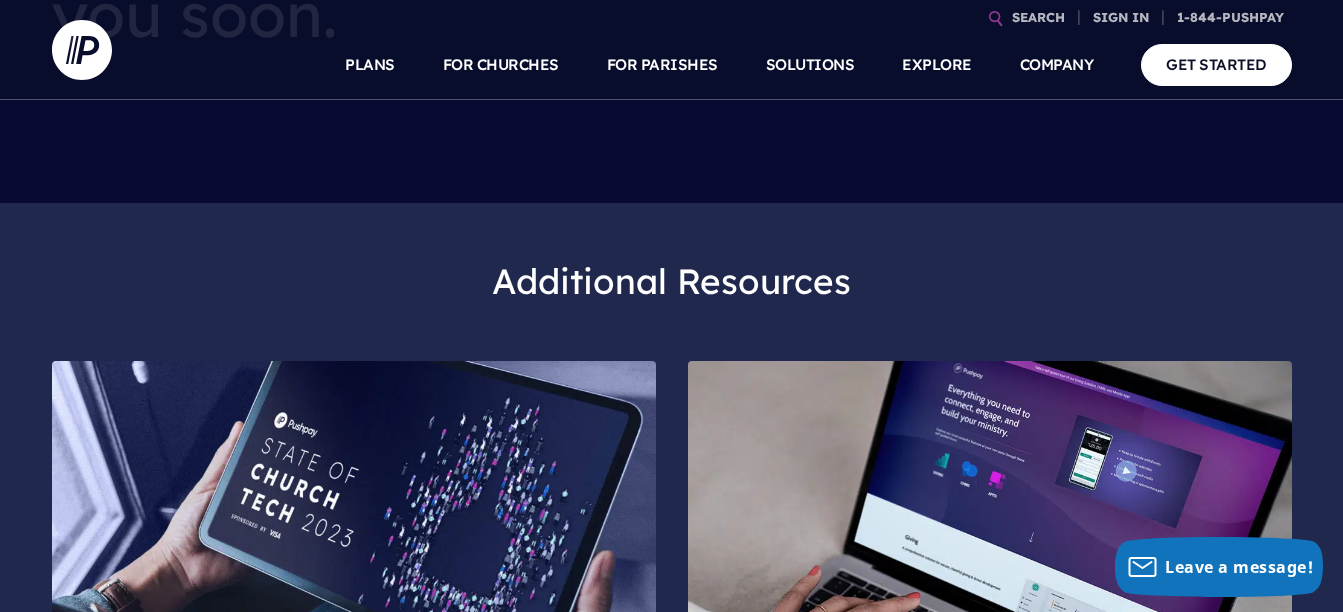 scroll, scrollTop: 97, scrollLeft: 0, axis: vertical 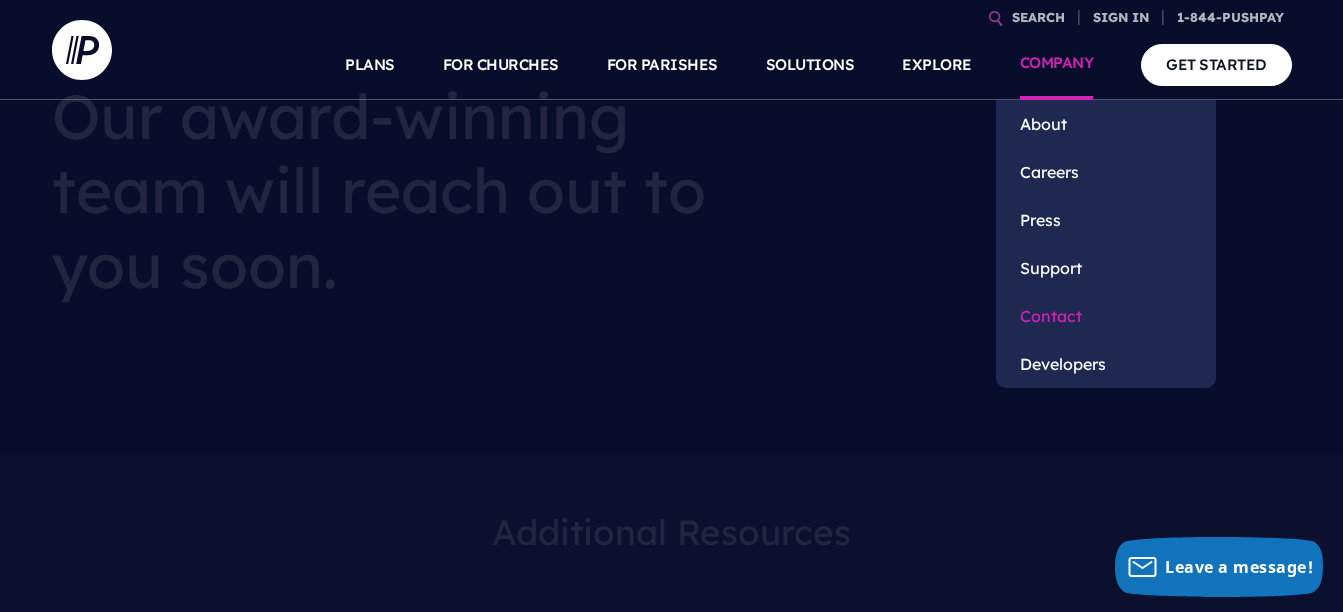 click on "Contact" at bounding box center [1106, 316] 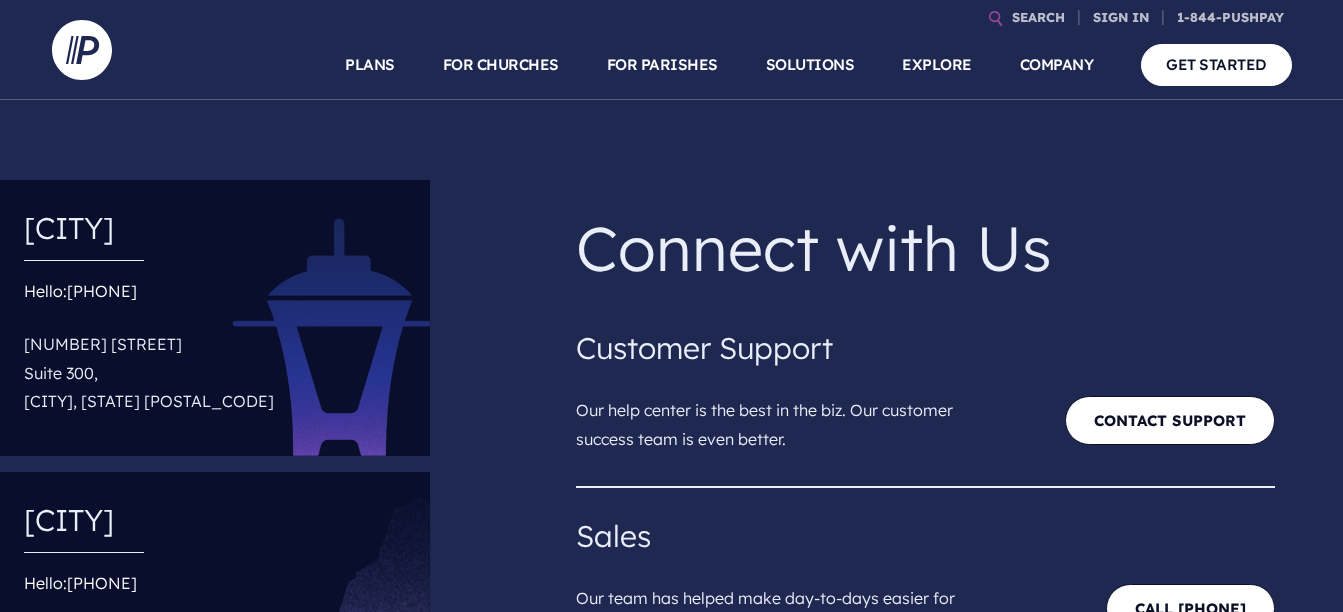 scroll, scrollTop: 0, scrollLeft: 0, axis: both 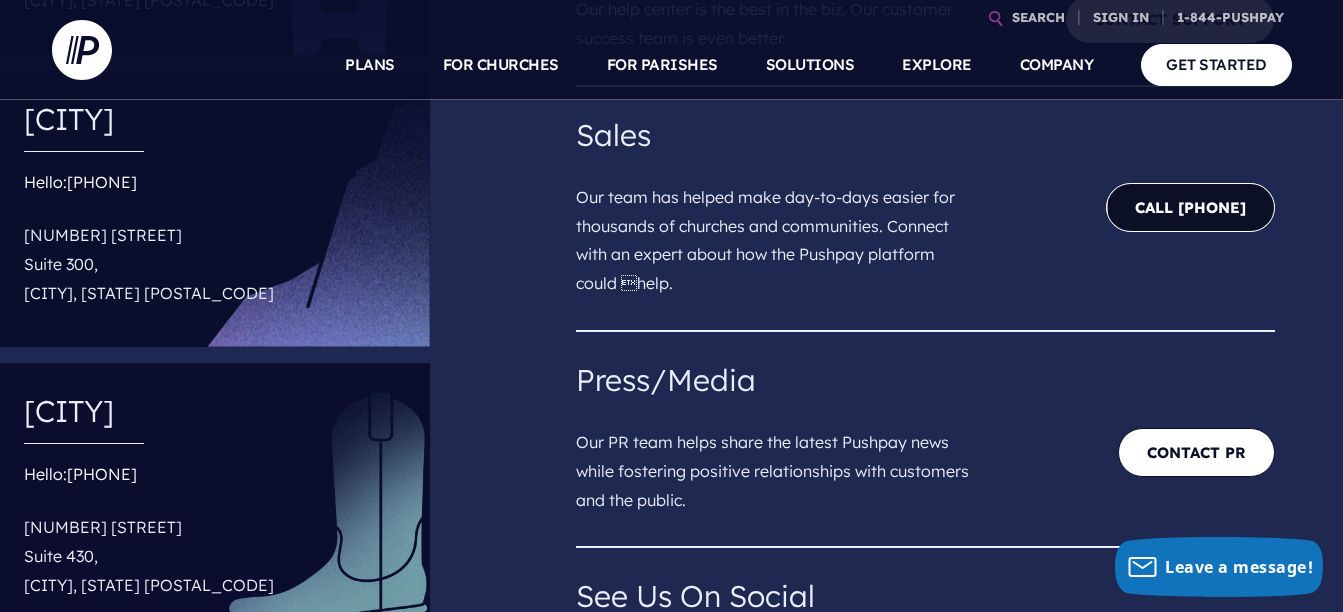 click on "CALL [PHONE]" at bounding box center [1190, 207] 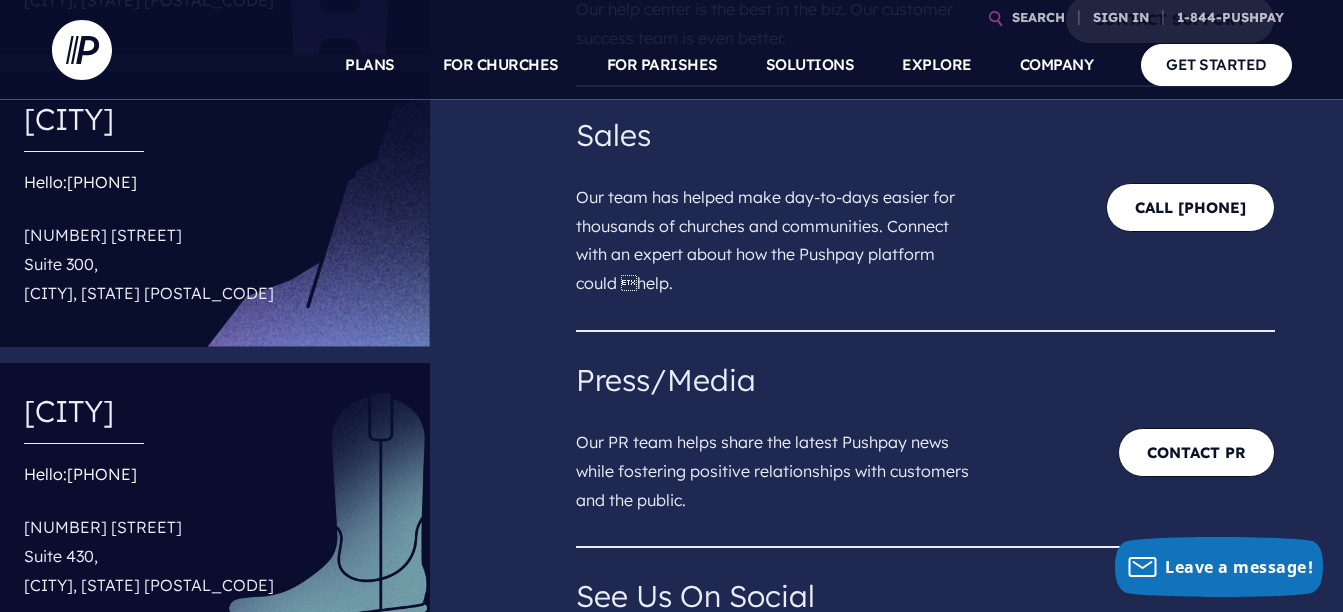 click on "Sales
Our team has helped make day-to-days
easier for thousands of churches and communities. Connect with an expert about how the Pushpay platform could help.
CALL (844) 787-4729" at bounding box center [926, 209] 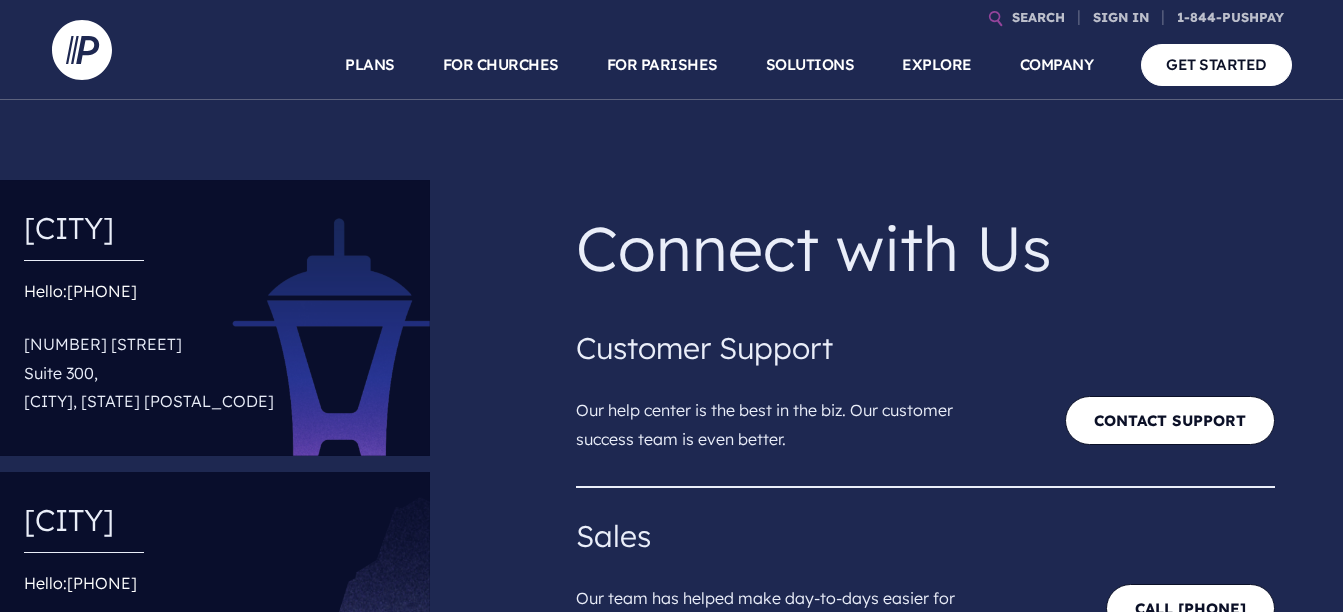 scroll, scrollTop: 0, scrollLeft: 0, axis: both 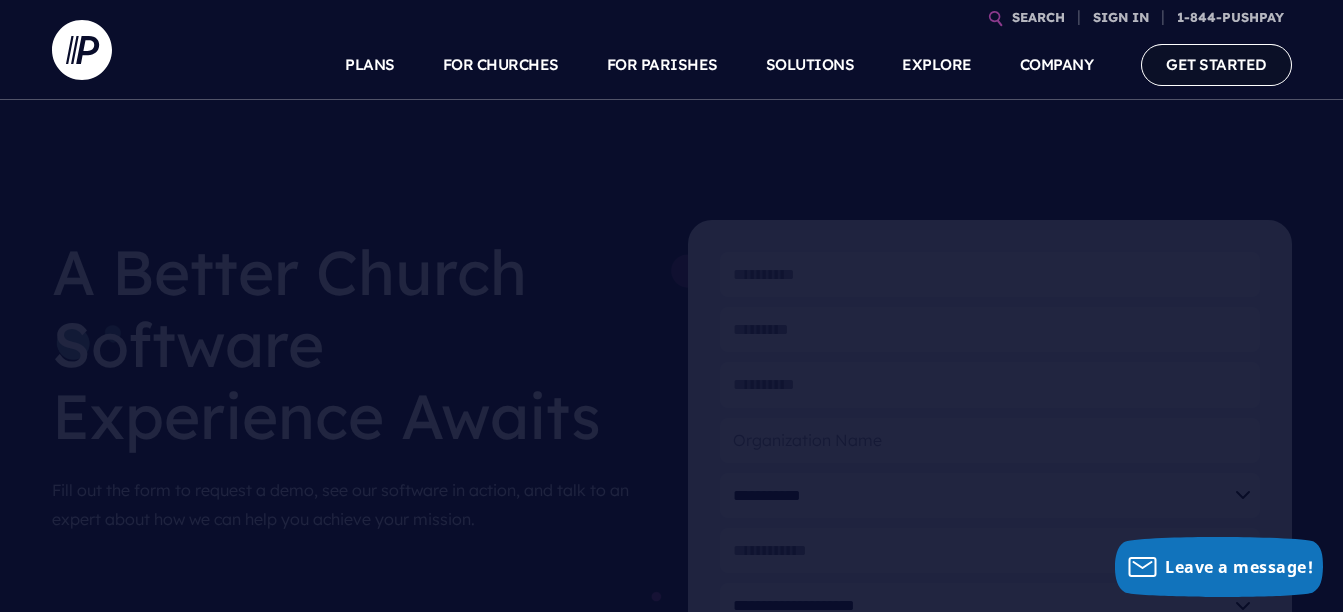 click on "GET STARTED" at bounding box center [1216, 64] 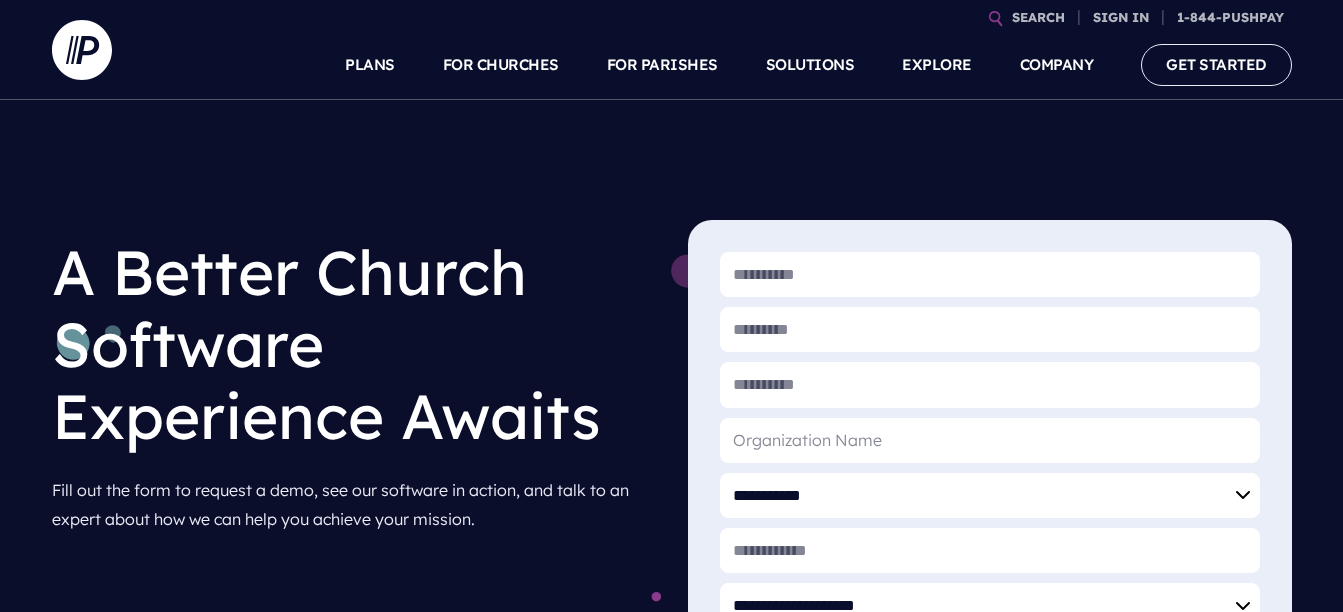 scroll, scrollTop: 0, scrollLeft: 0, axis: both 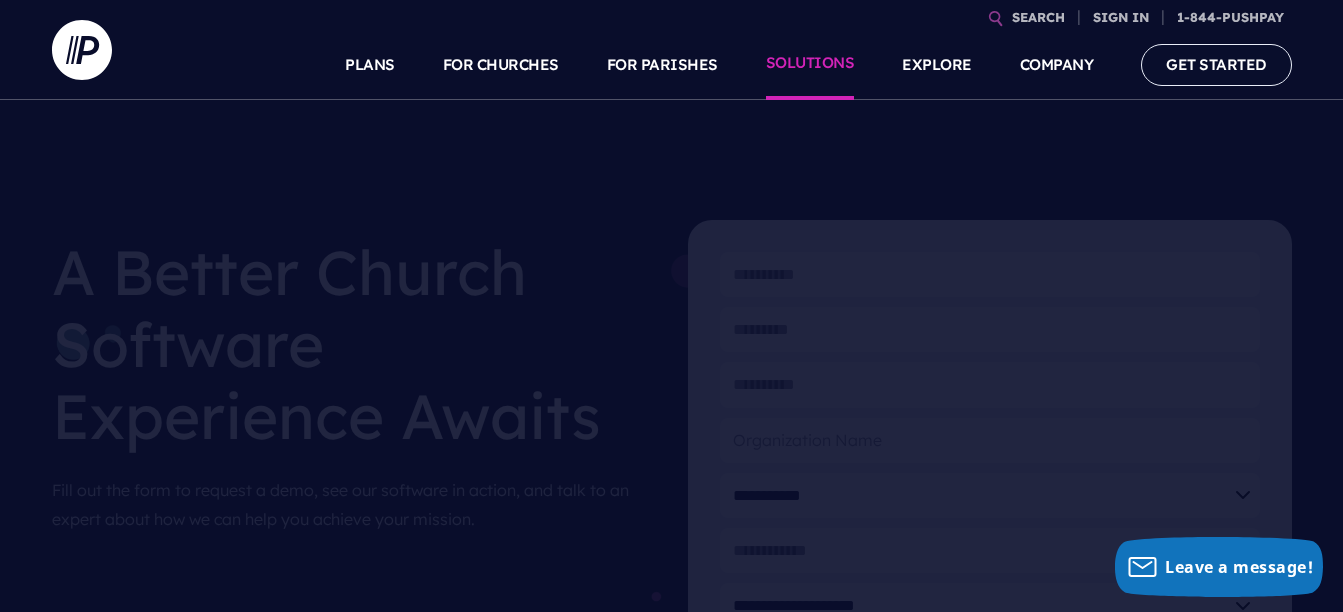 click on "SOLUTIONS" at bounding box center (810, 65) 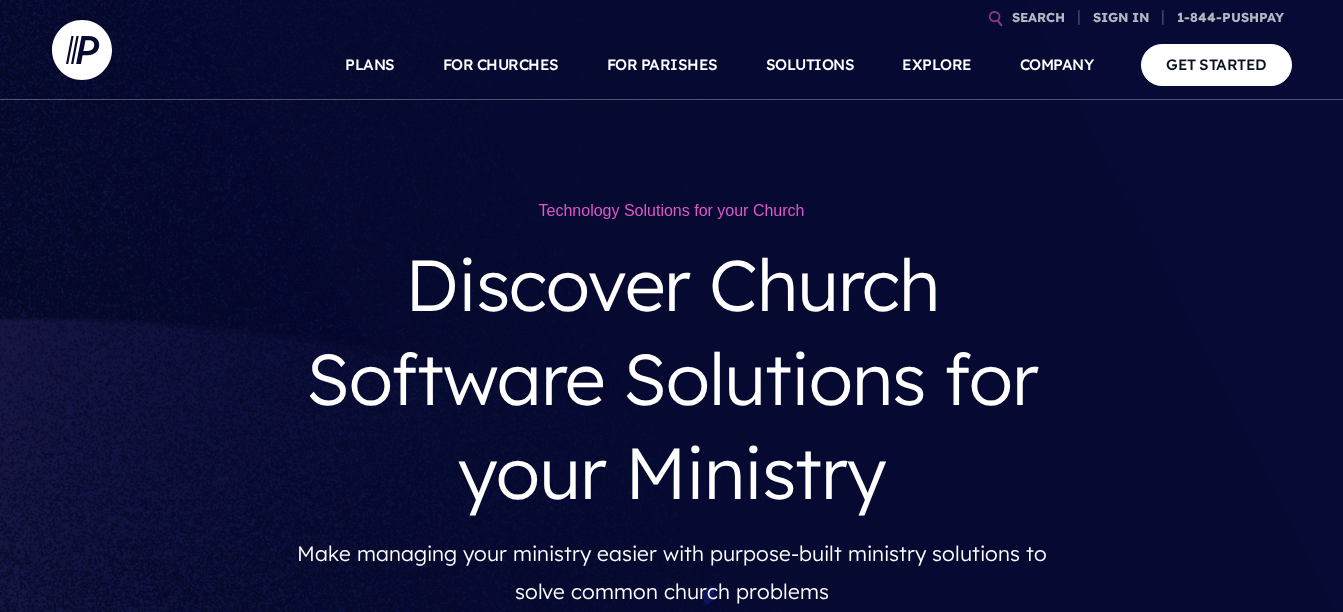scroll, scrollTop: 0, scrollLeft: 0, axis: both 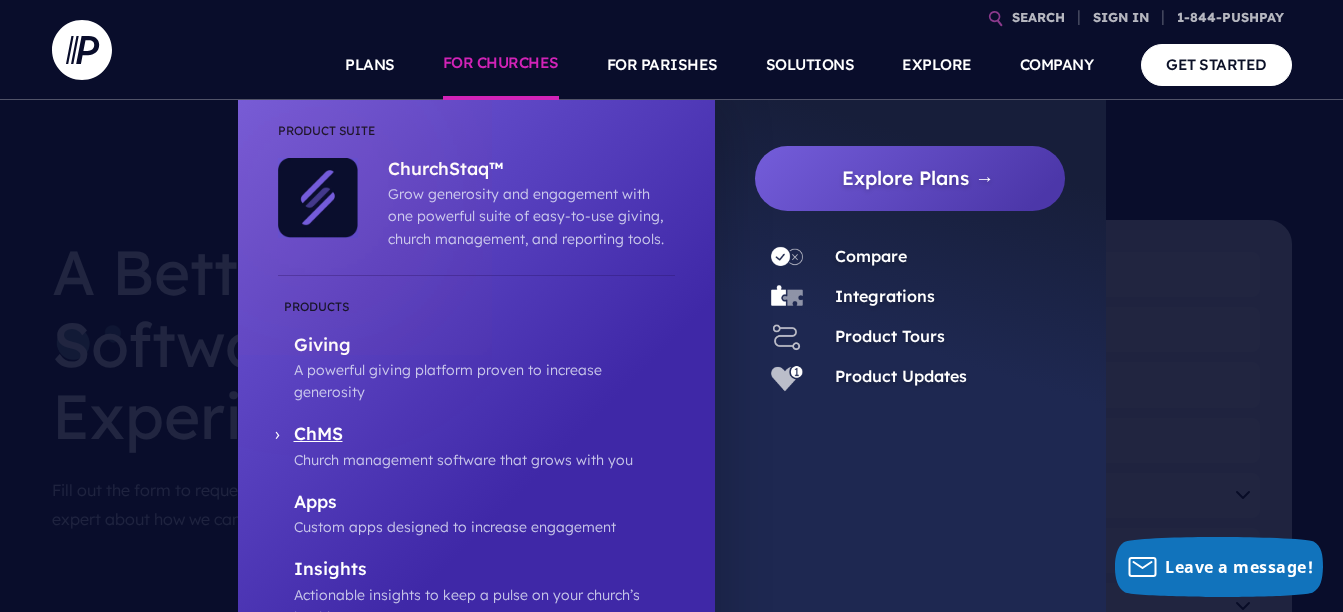 click on "ChMS" at bounding box center (484, 435) 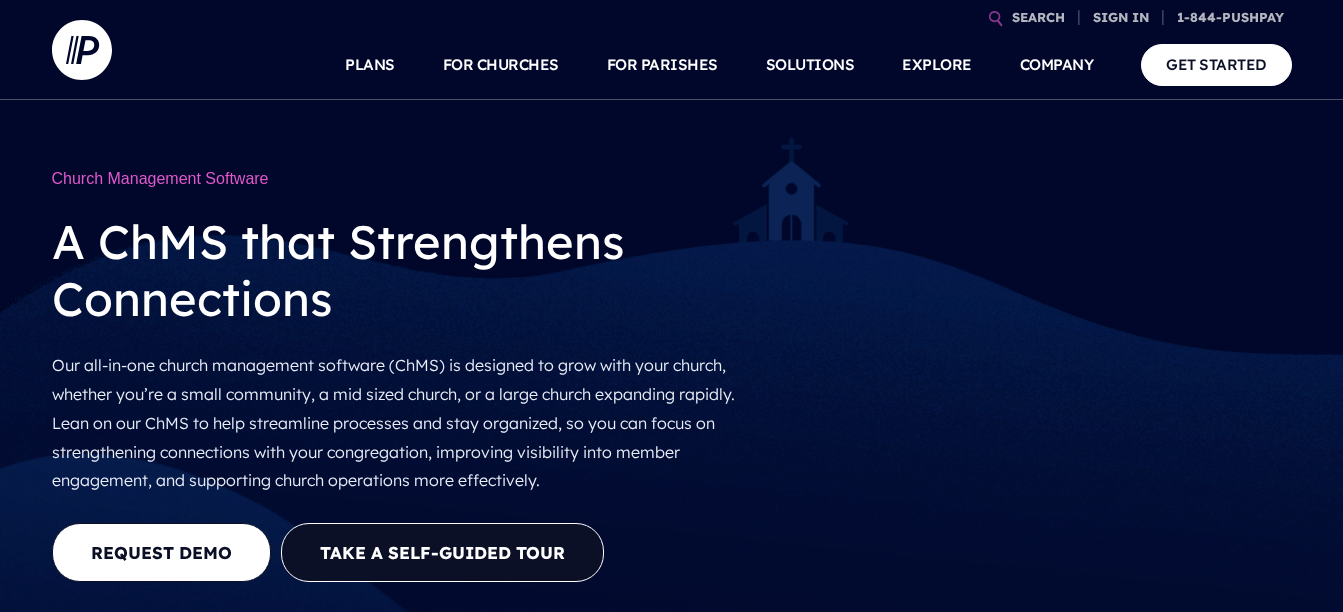 scroll, scrollTop: 0, scrollLeft: 0, axis: both 